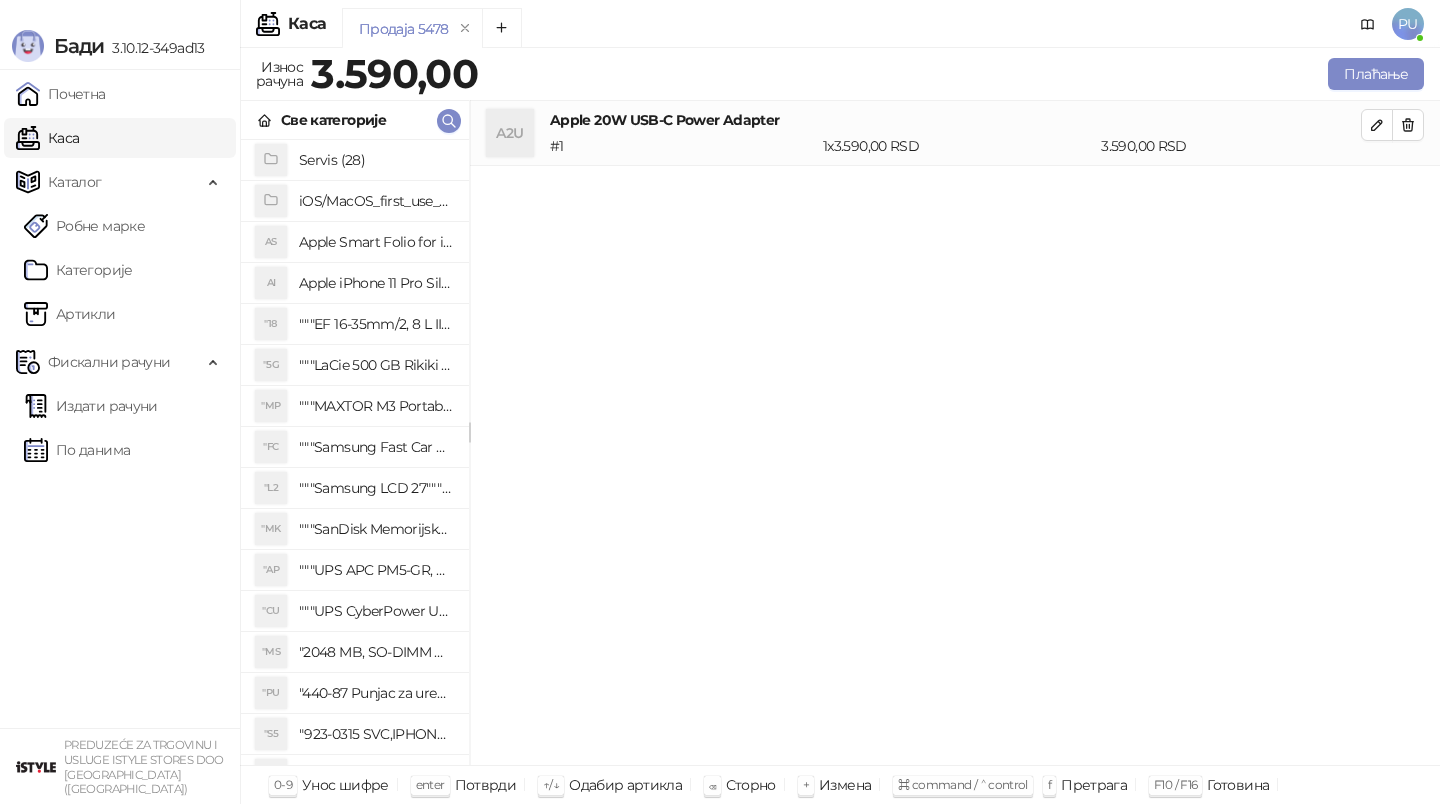 scroll, scrollTop: 0, scrollLeft: 0, axis: both 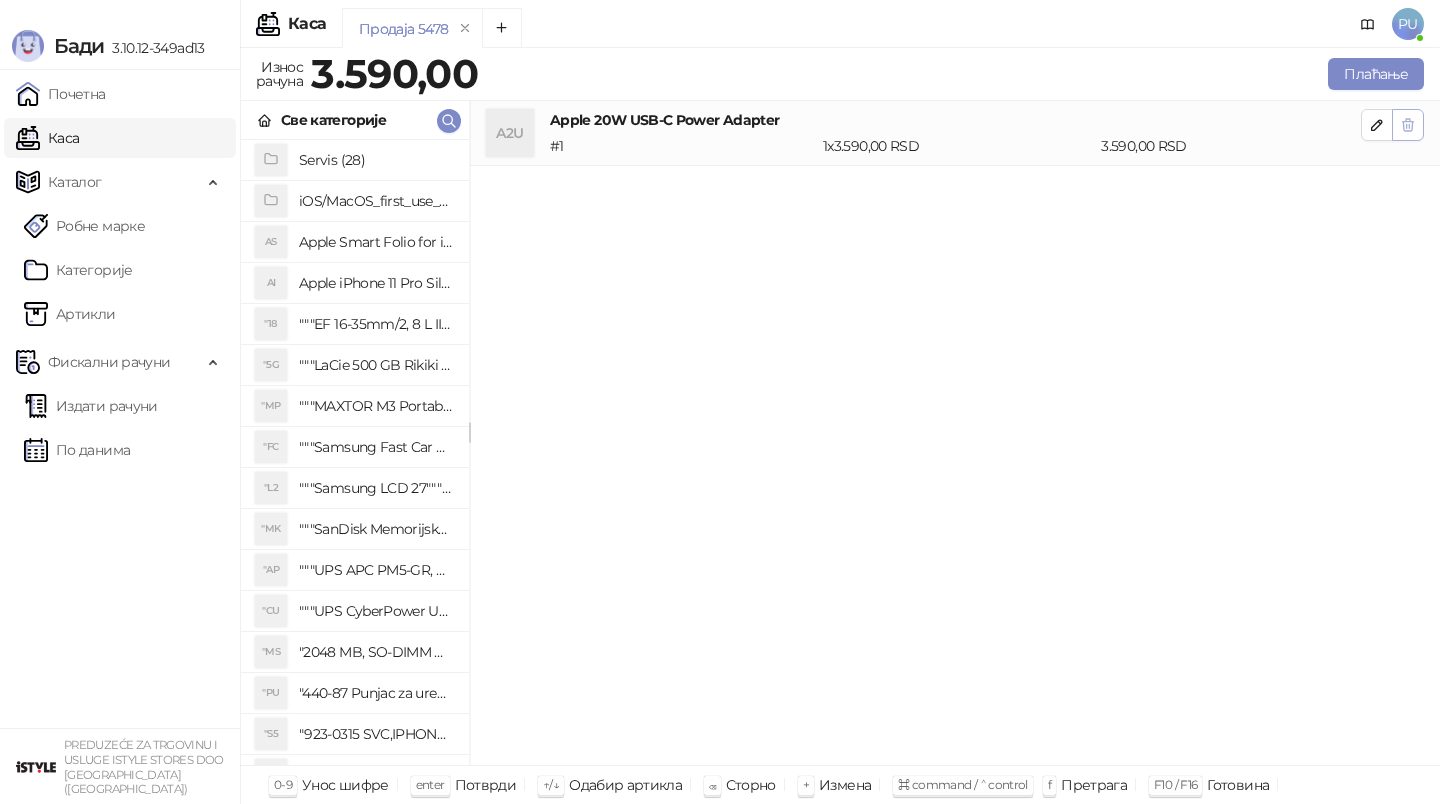 click 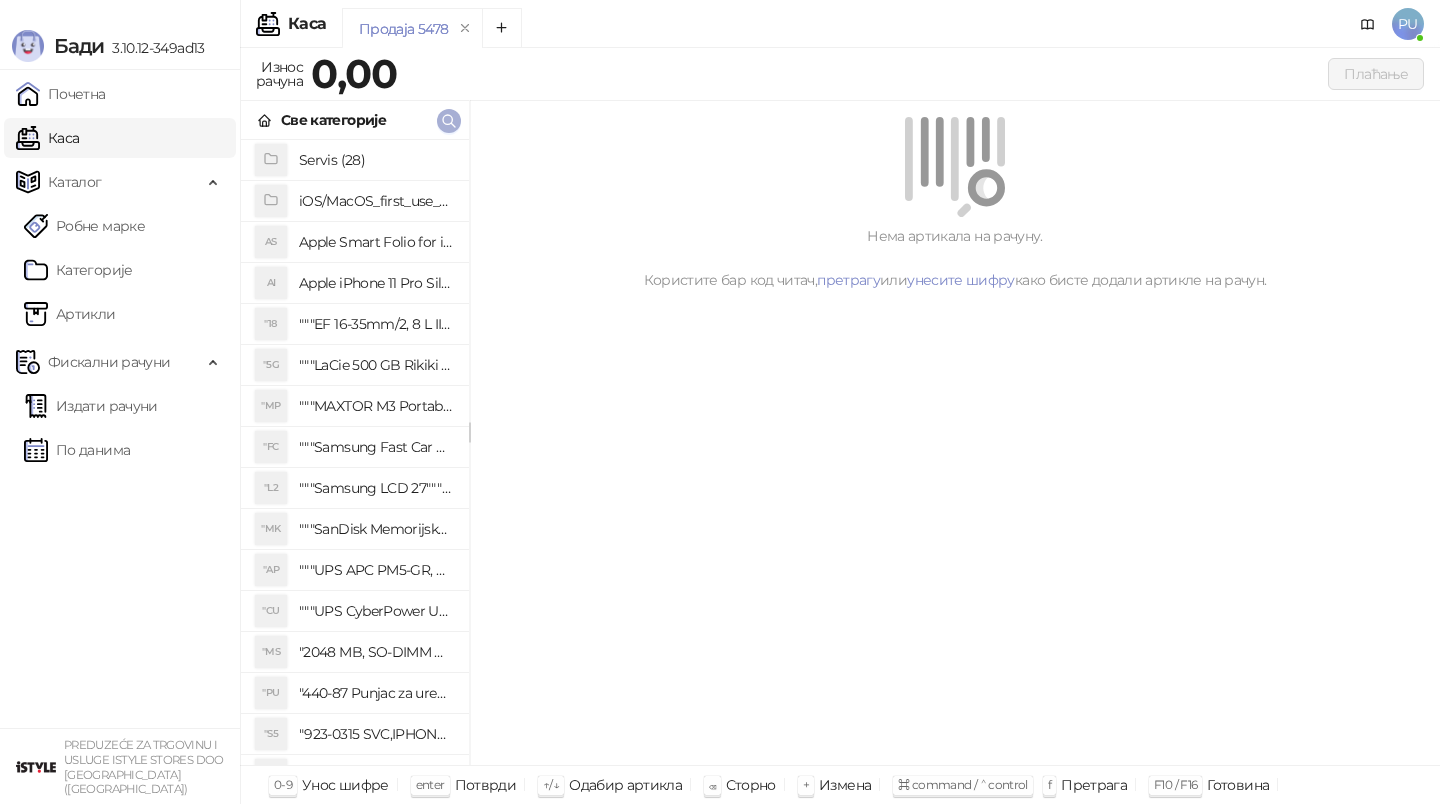click 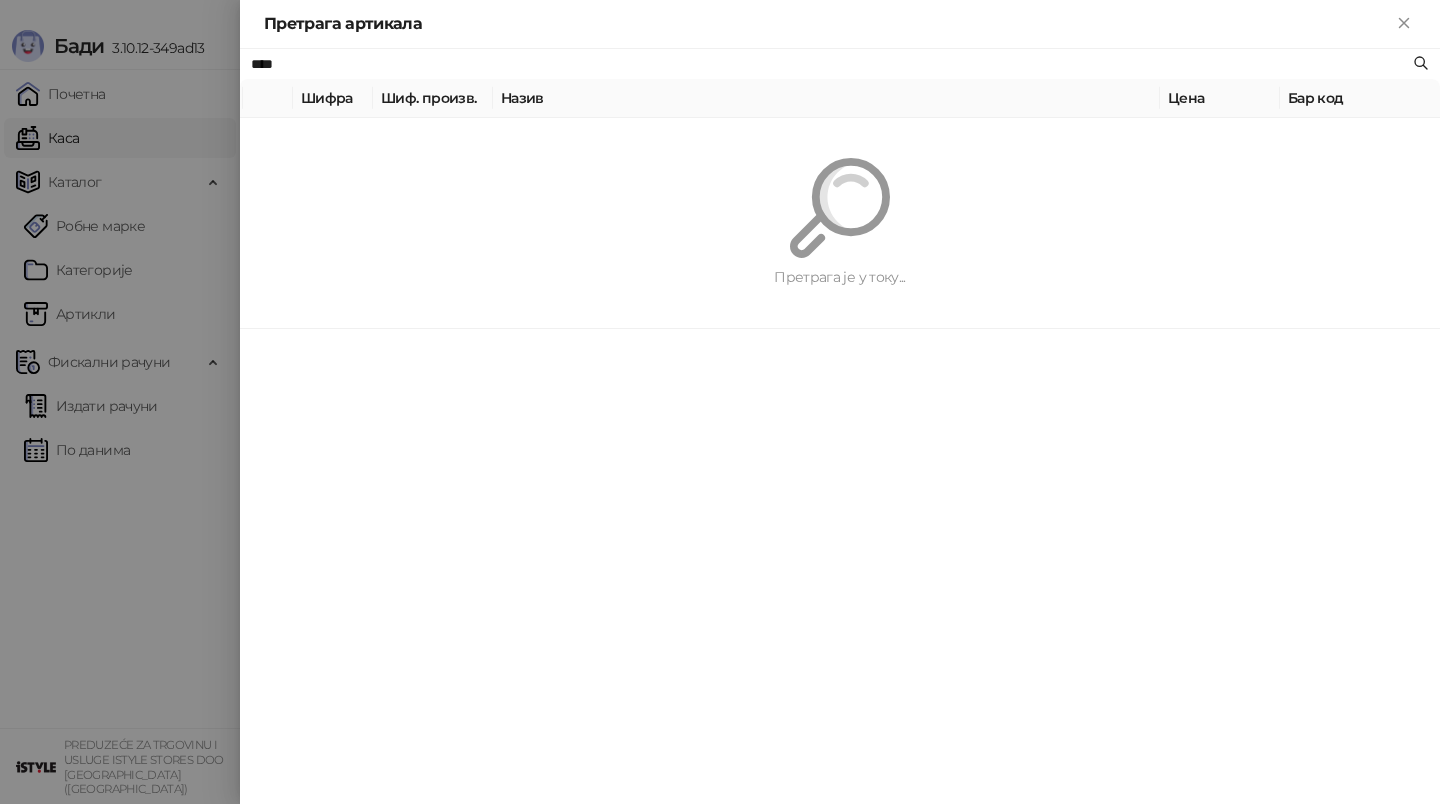 paste on "****" 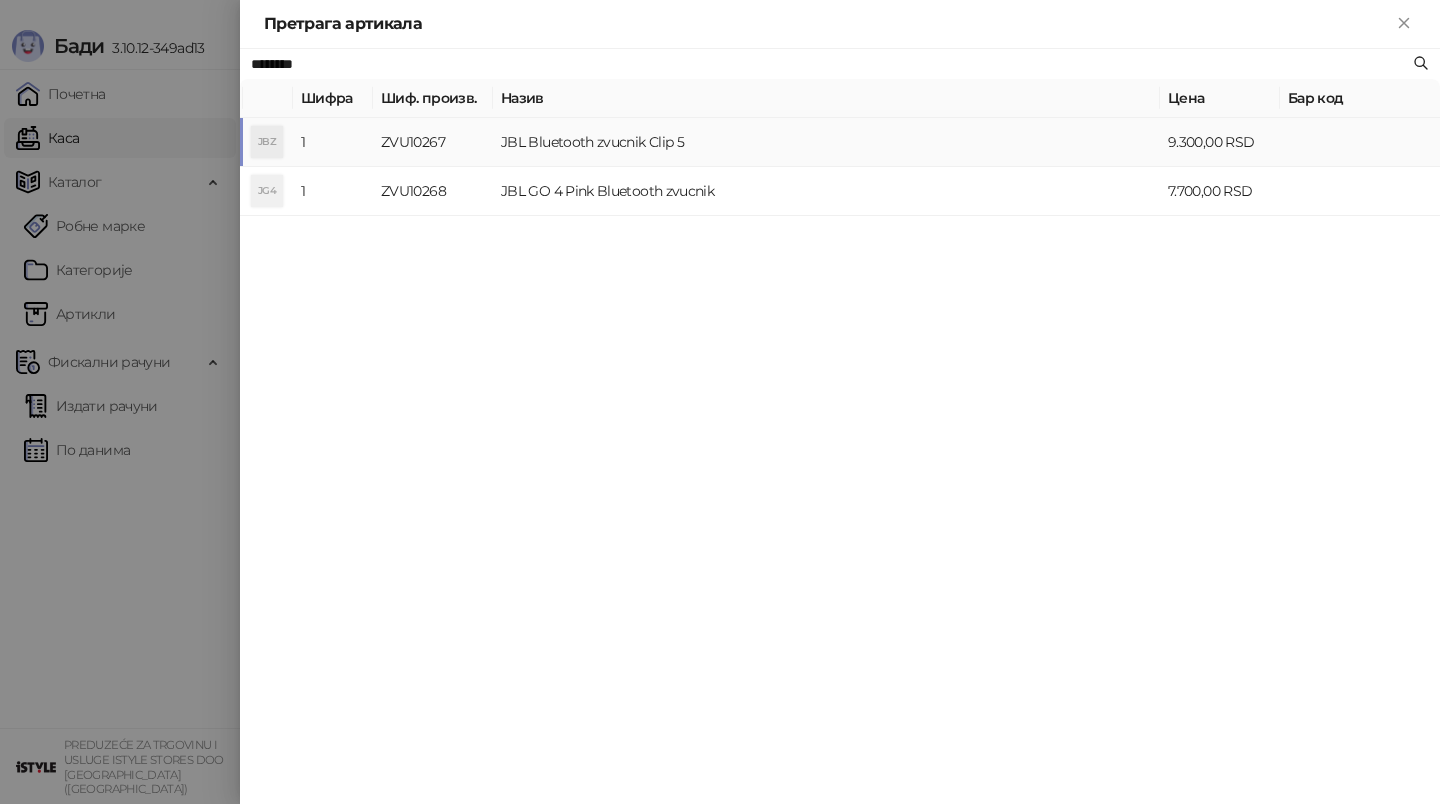 click on "JBL Bluetooth zvucnik Clip 5" at bounding box center [826, 142] 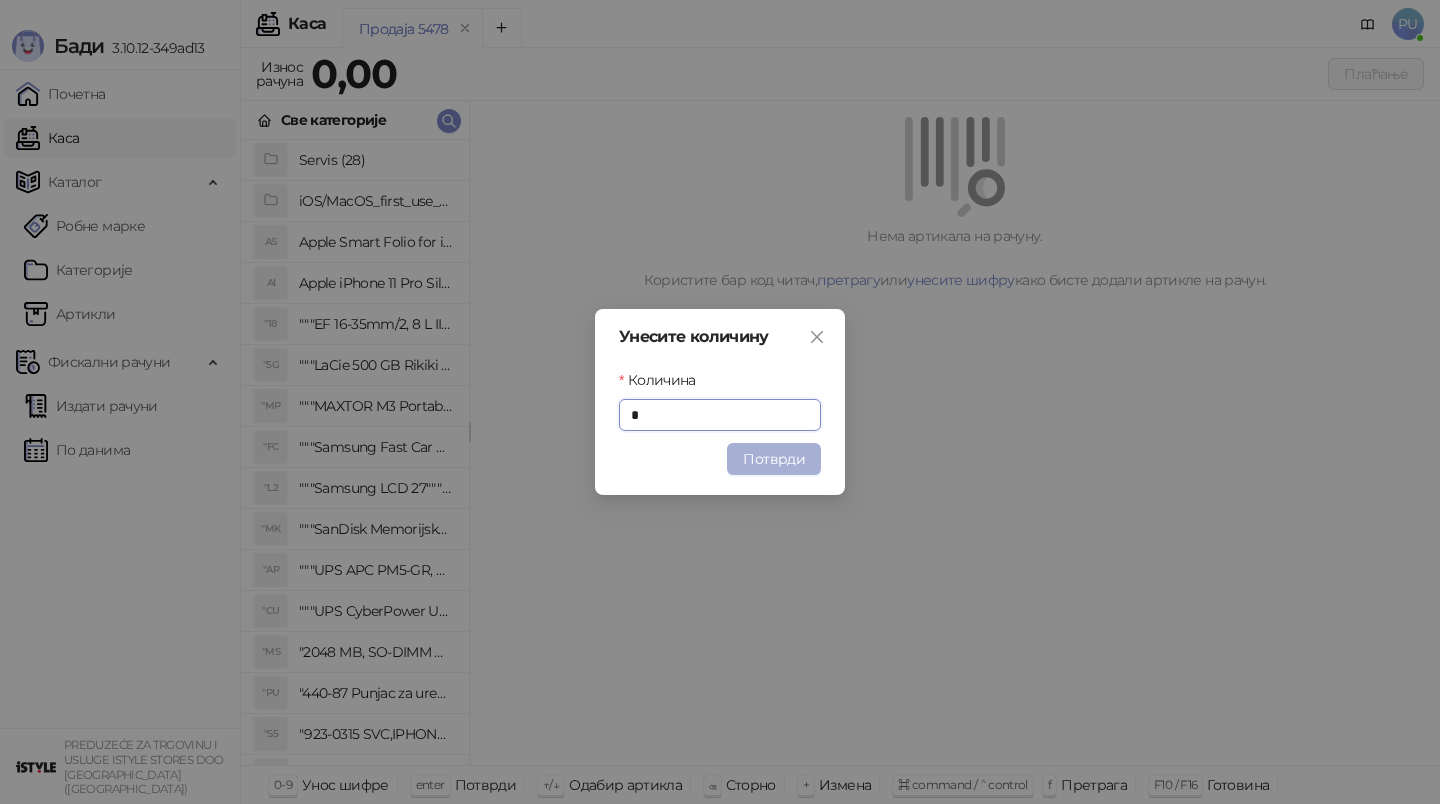 click on "Потврди" at bounding box center (774, 459) 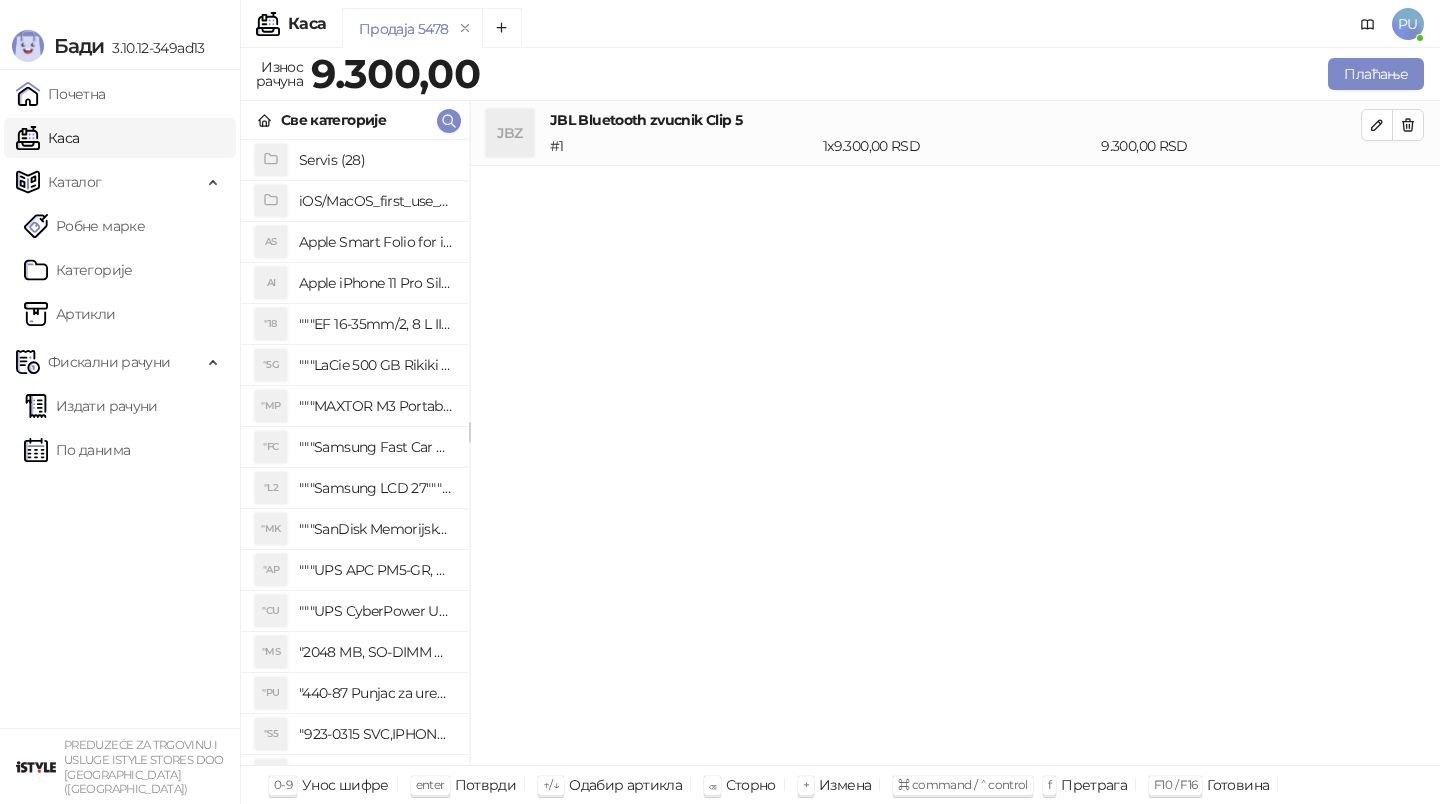 click on "Све категорије" at bounding box center (355, 120) 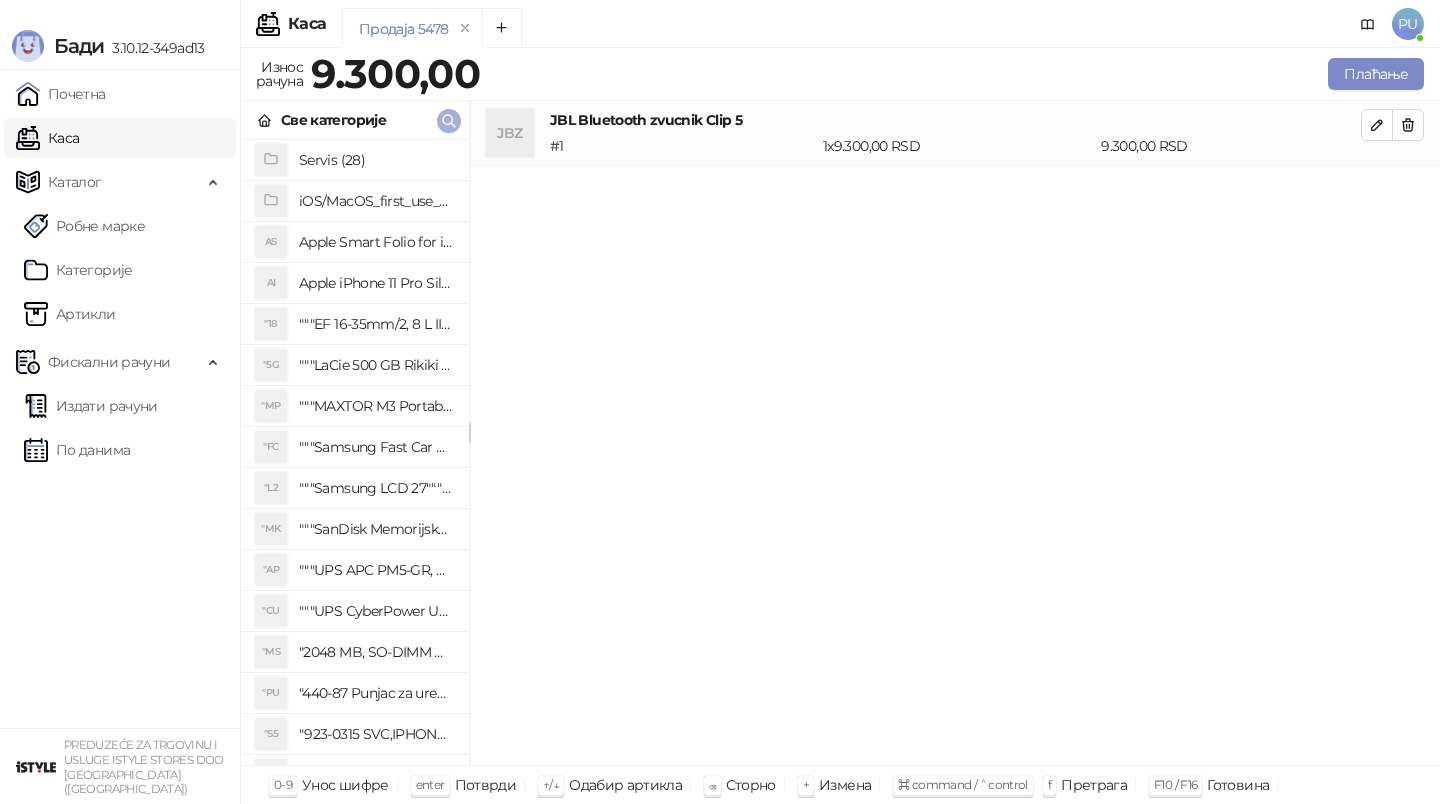 click 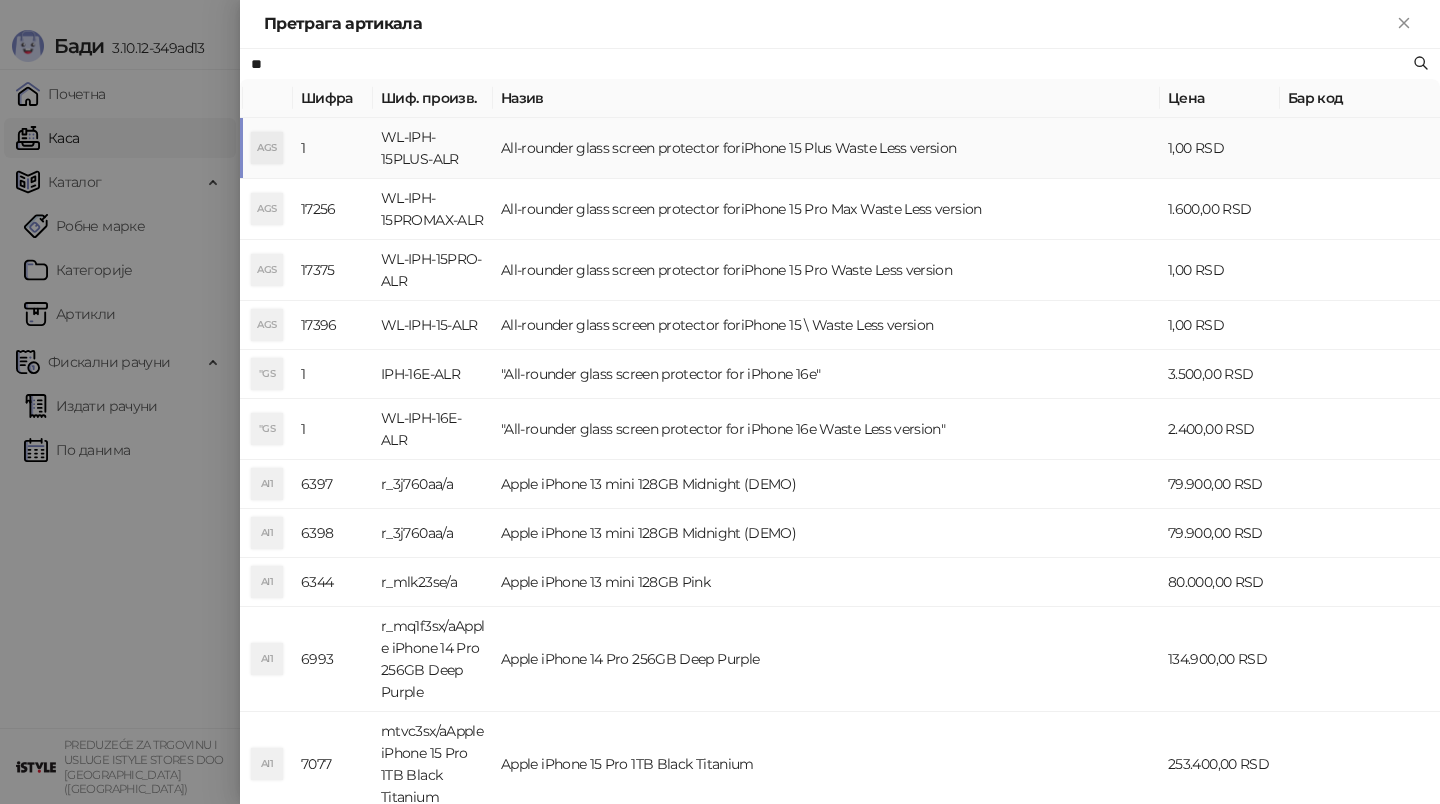 type on "*" 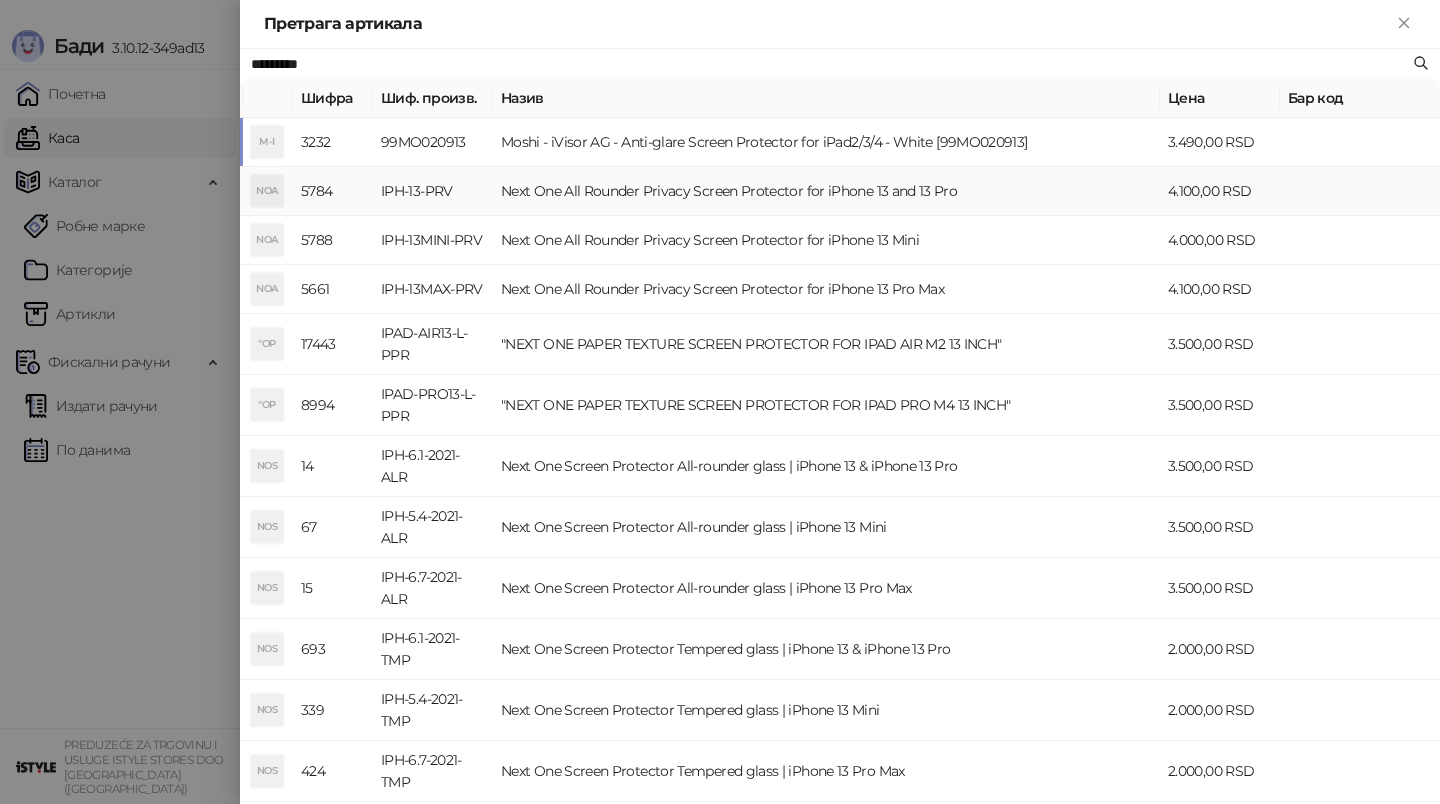 click on "Next One All Rounder Privacy Screen Protector for iPhone 13 and 13 Pro" at bounding box center (826, 191) 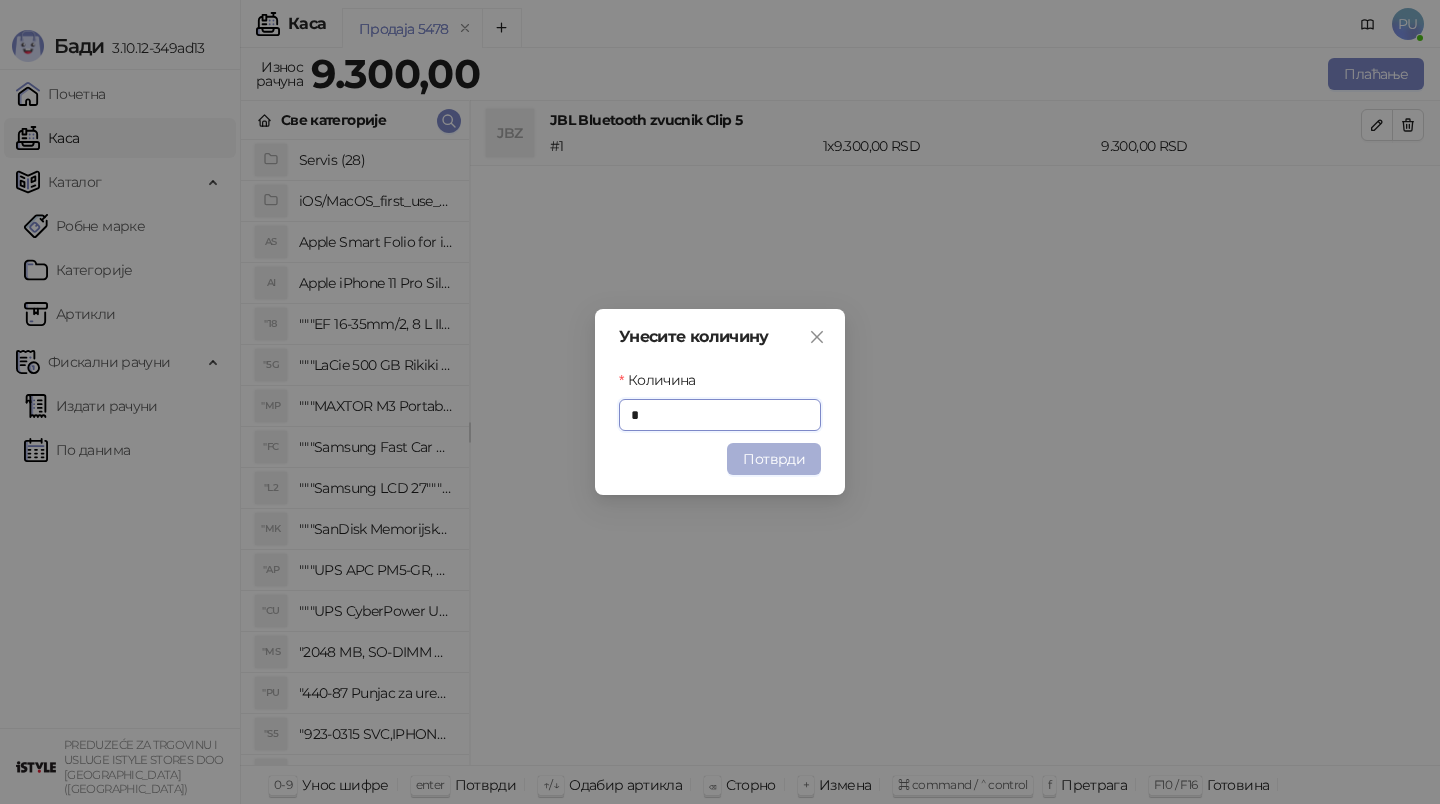 click on "Потврди" at bounding box center [774, 459] 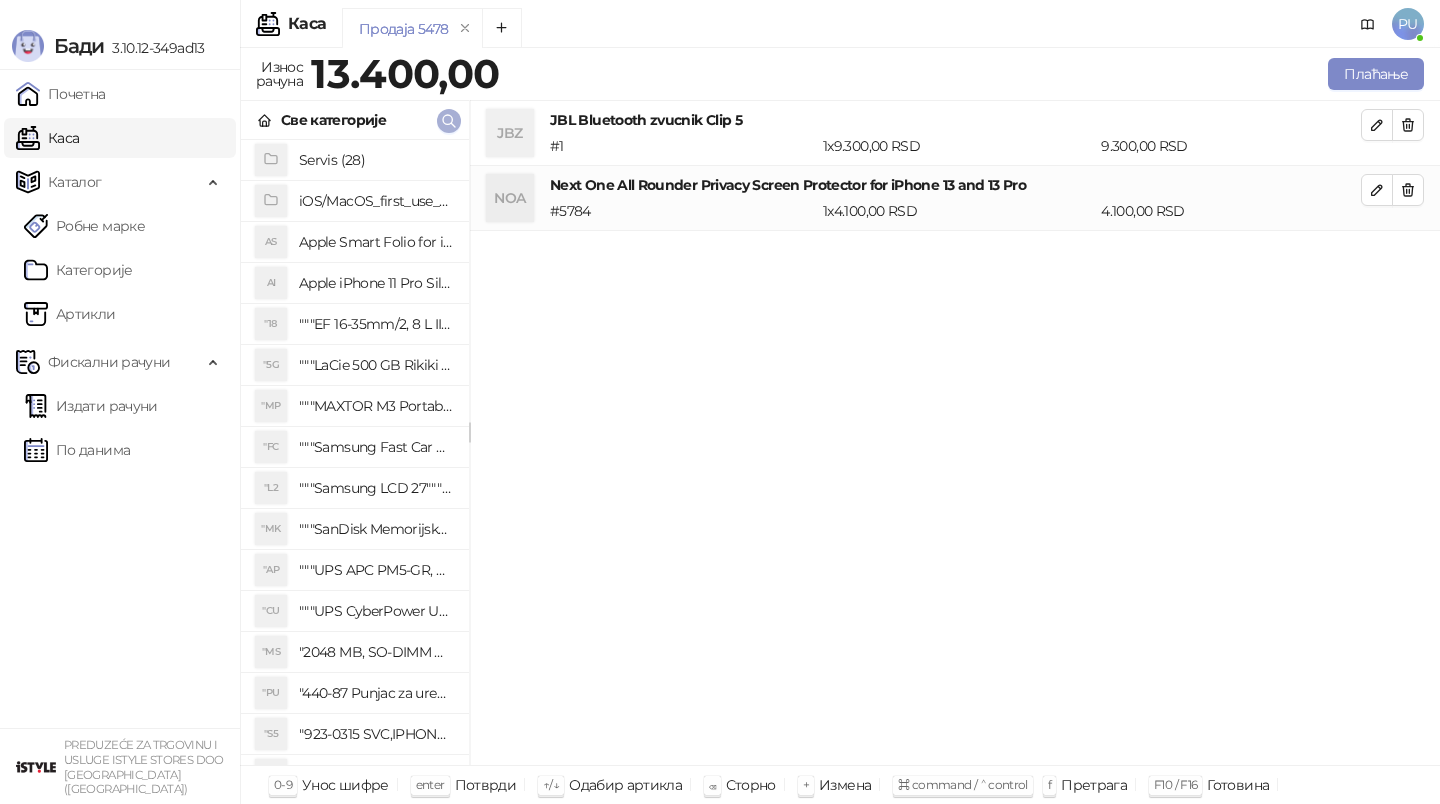 click 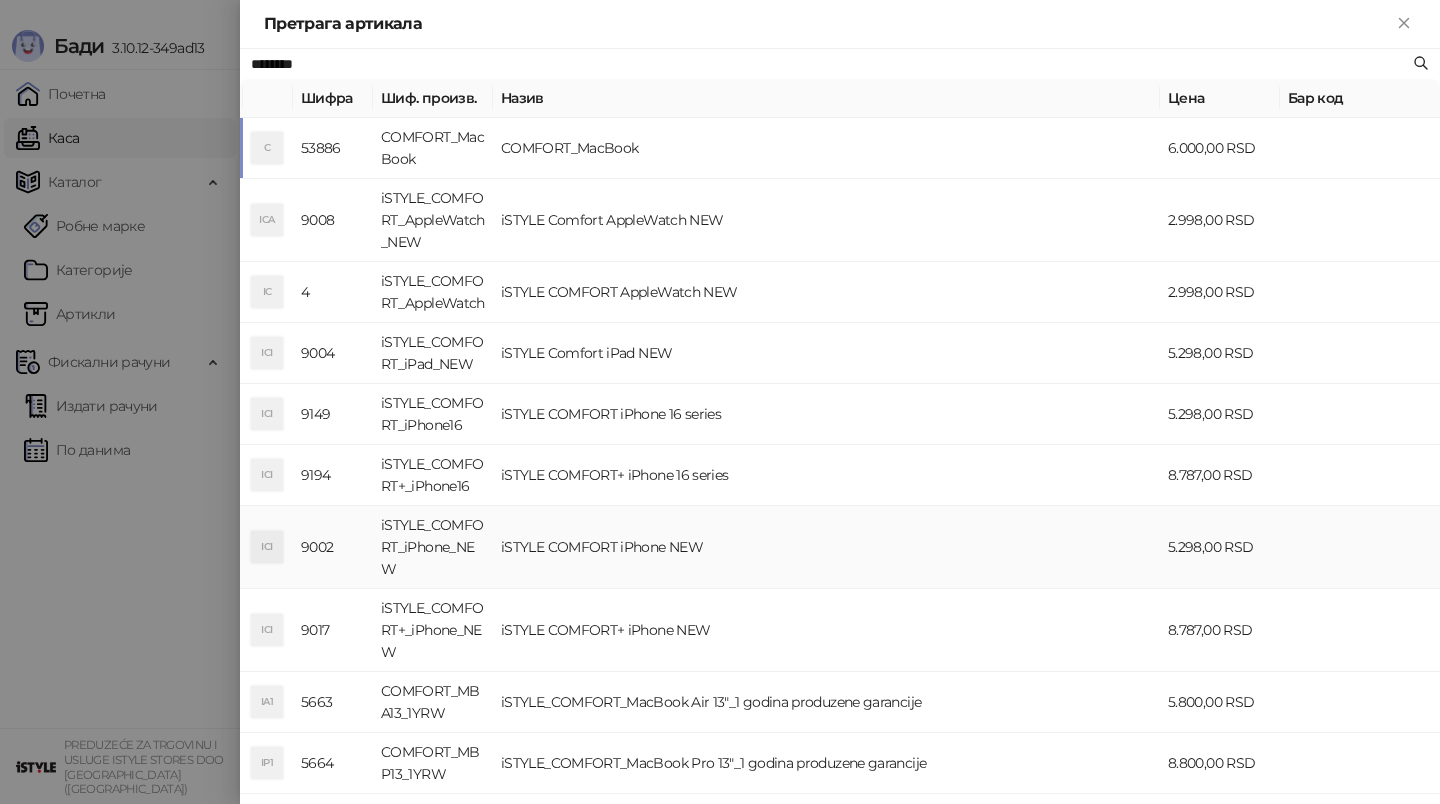 type on "*******" 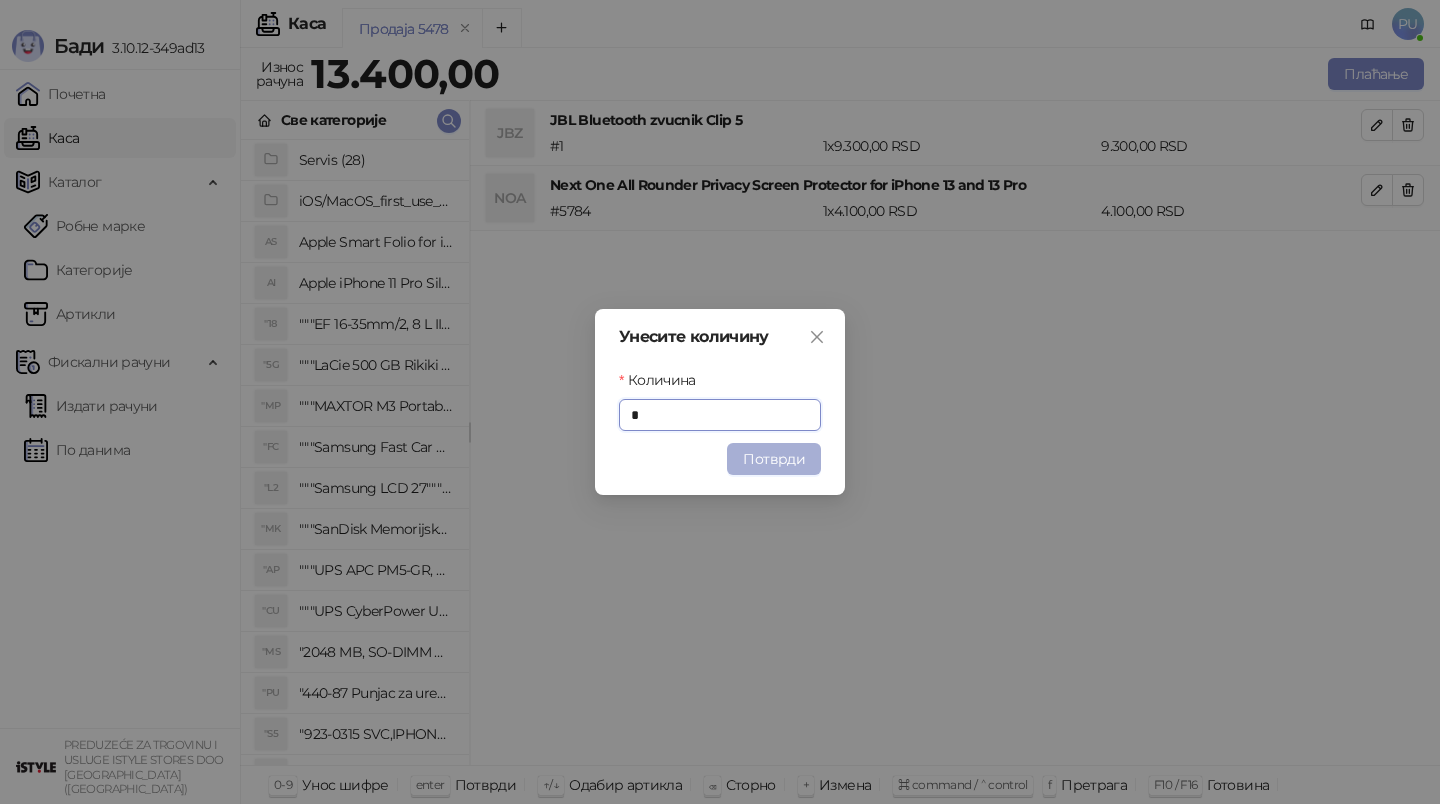 click on "Потврди" at bounding box center (774, 459) 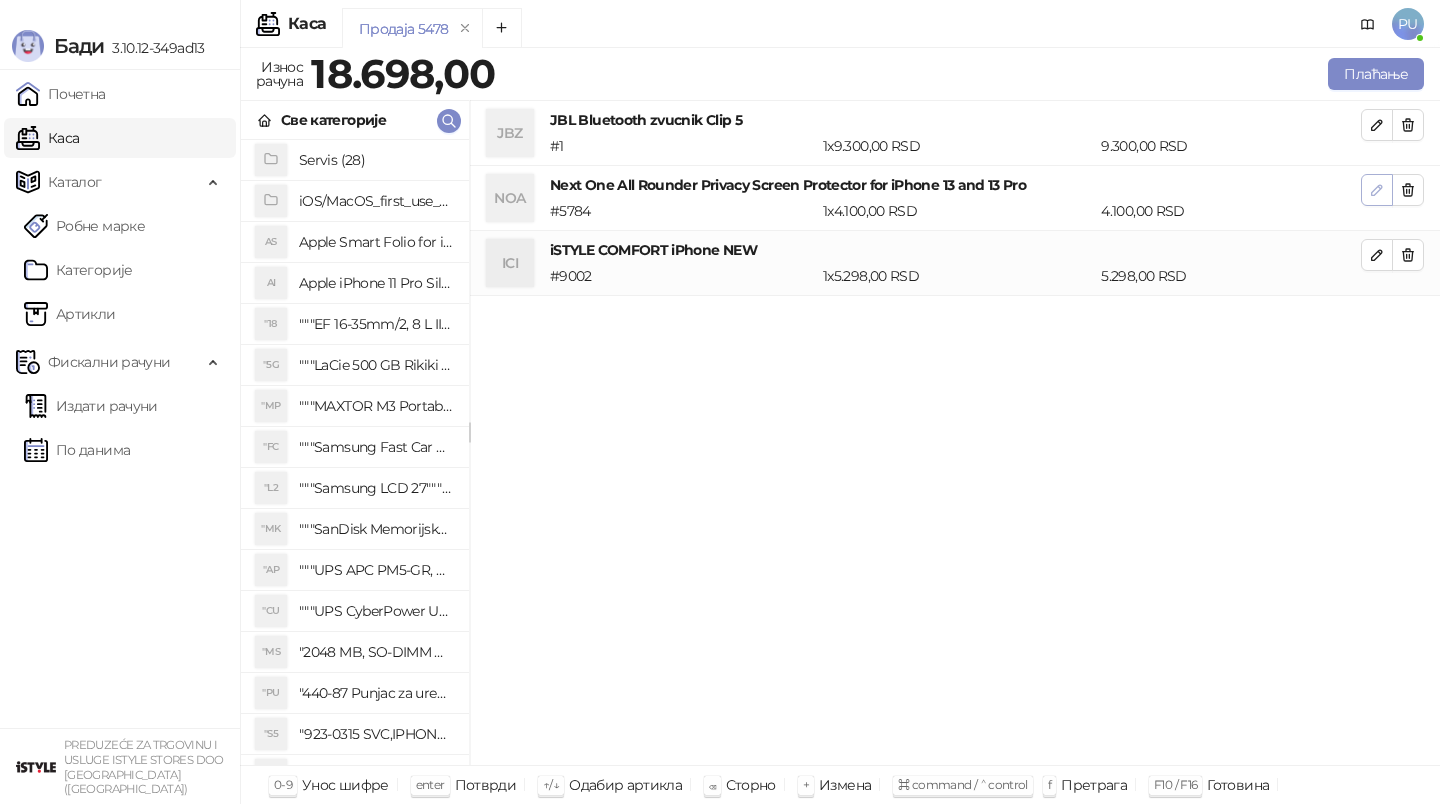 click at bounding box center [1377, 190] 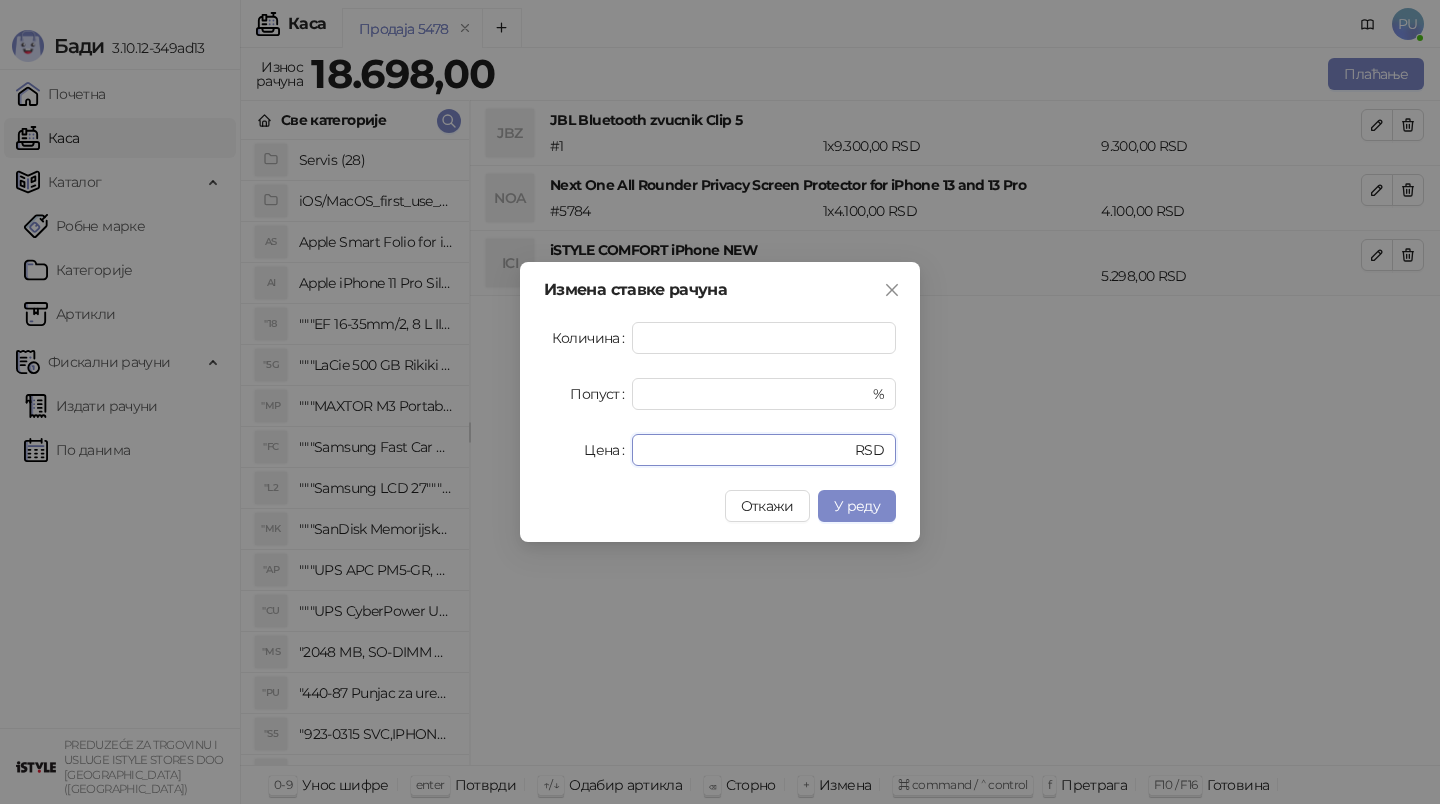 drag, startPoint x: 671, startPoint y: 447, endPoint x: 609, endPoint y: 448, distance: 62.008064 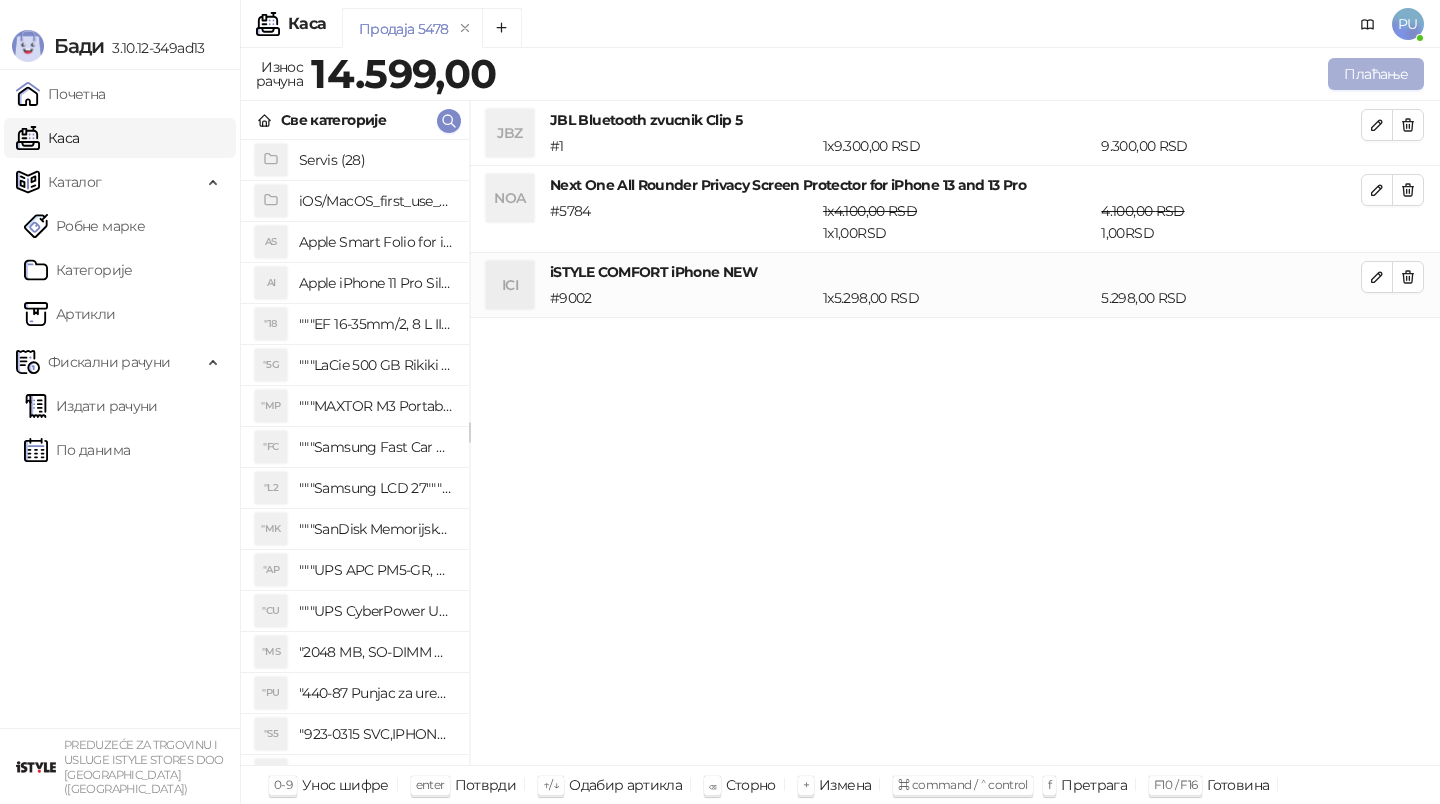 click on "Плаћање" at bounding box center [1376, 74] 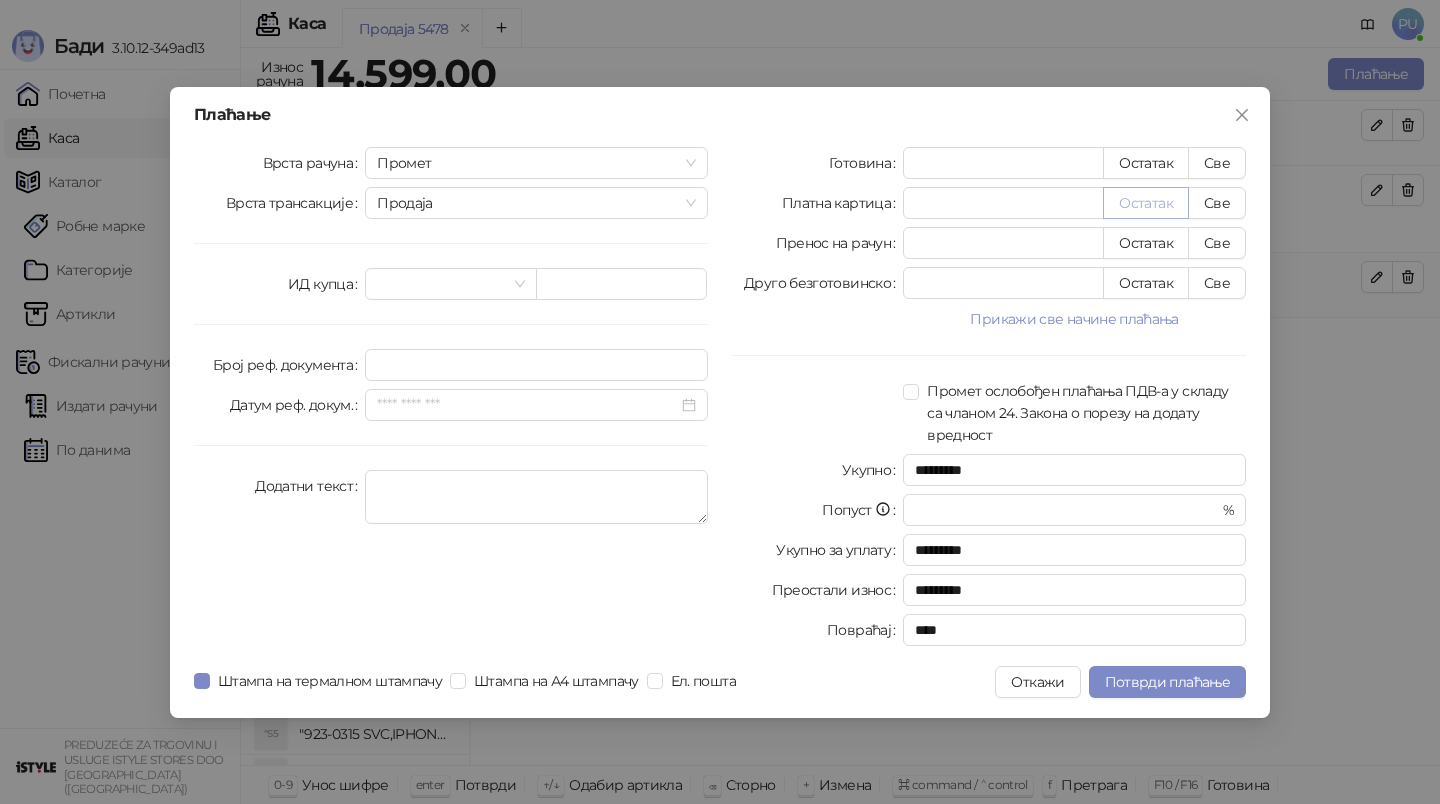 click on "Остатак" at bounding box center [1146, 203] 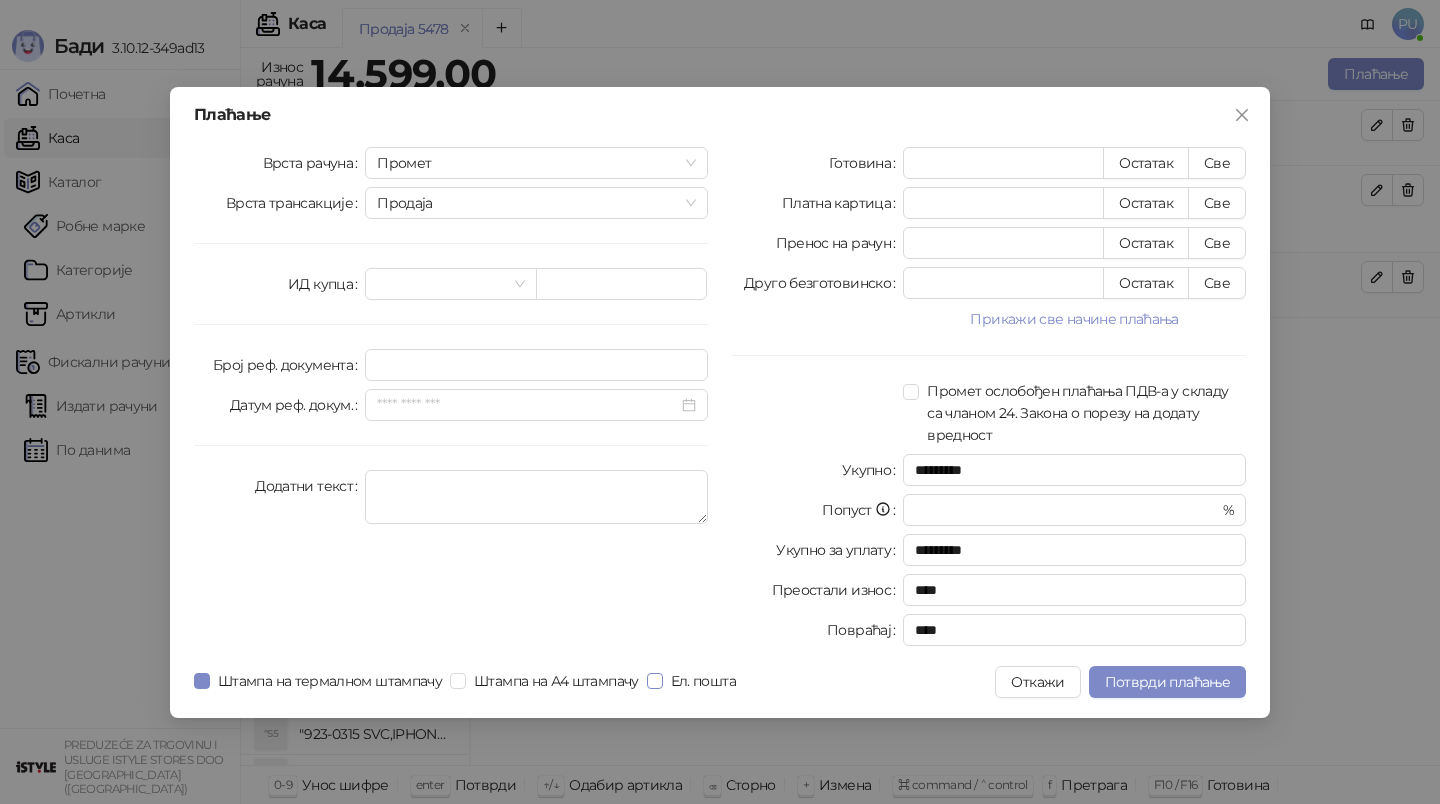 click on "Ел. пошта" at bounding box center [703, 681] 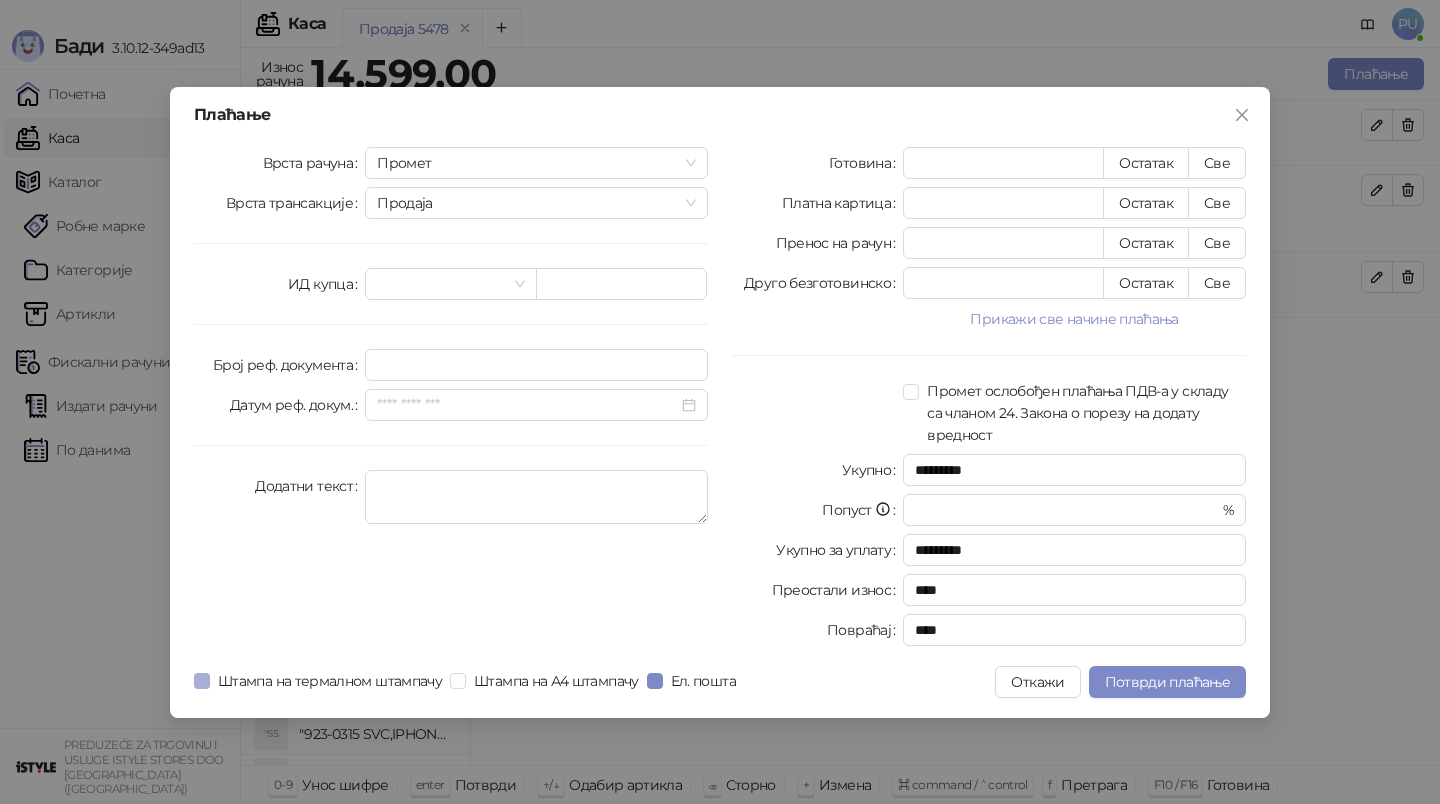 click on "Штампа на термалном штампачу" at bounding box center [330, 681] 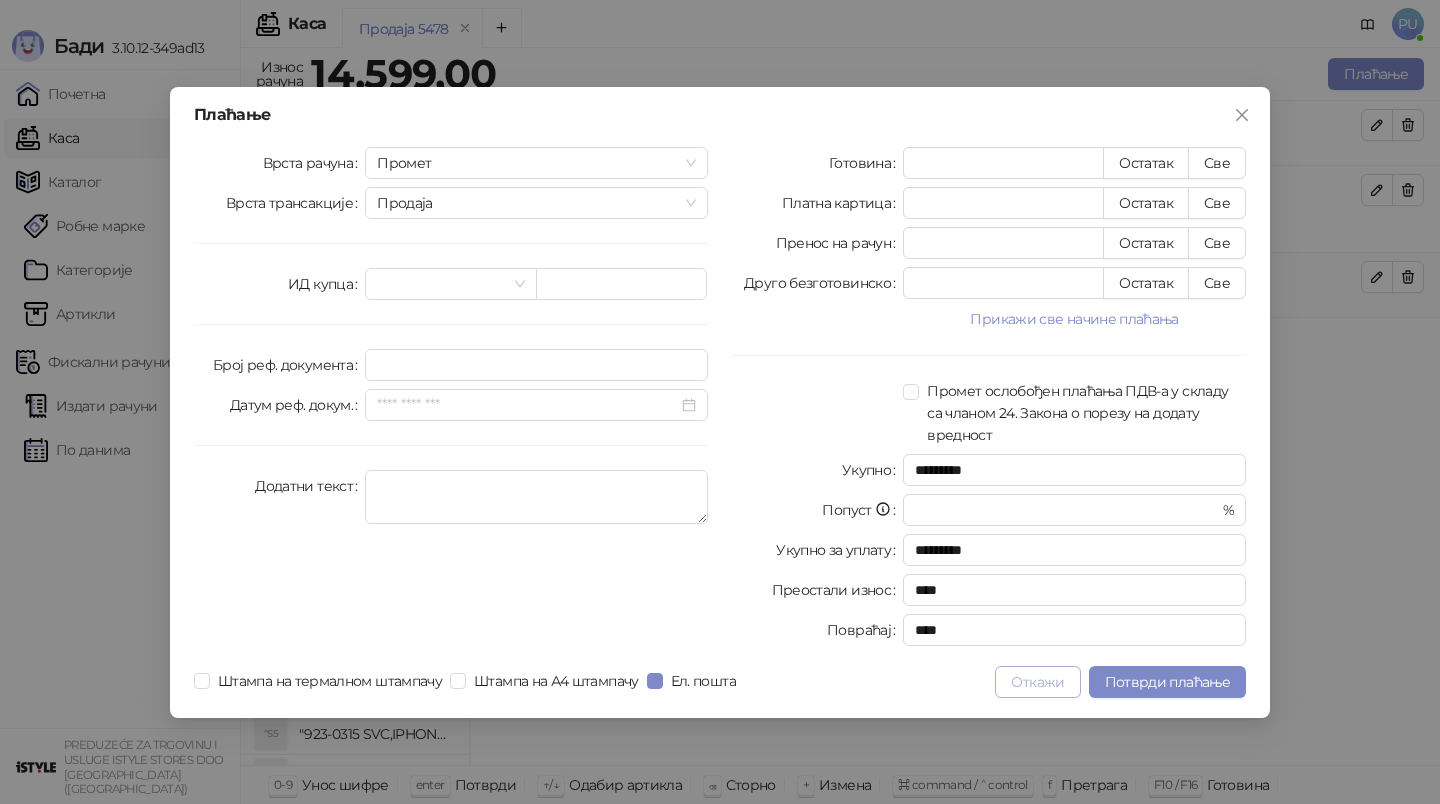 click on "Откажи" at bounding box center [1037, 682] 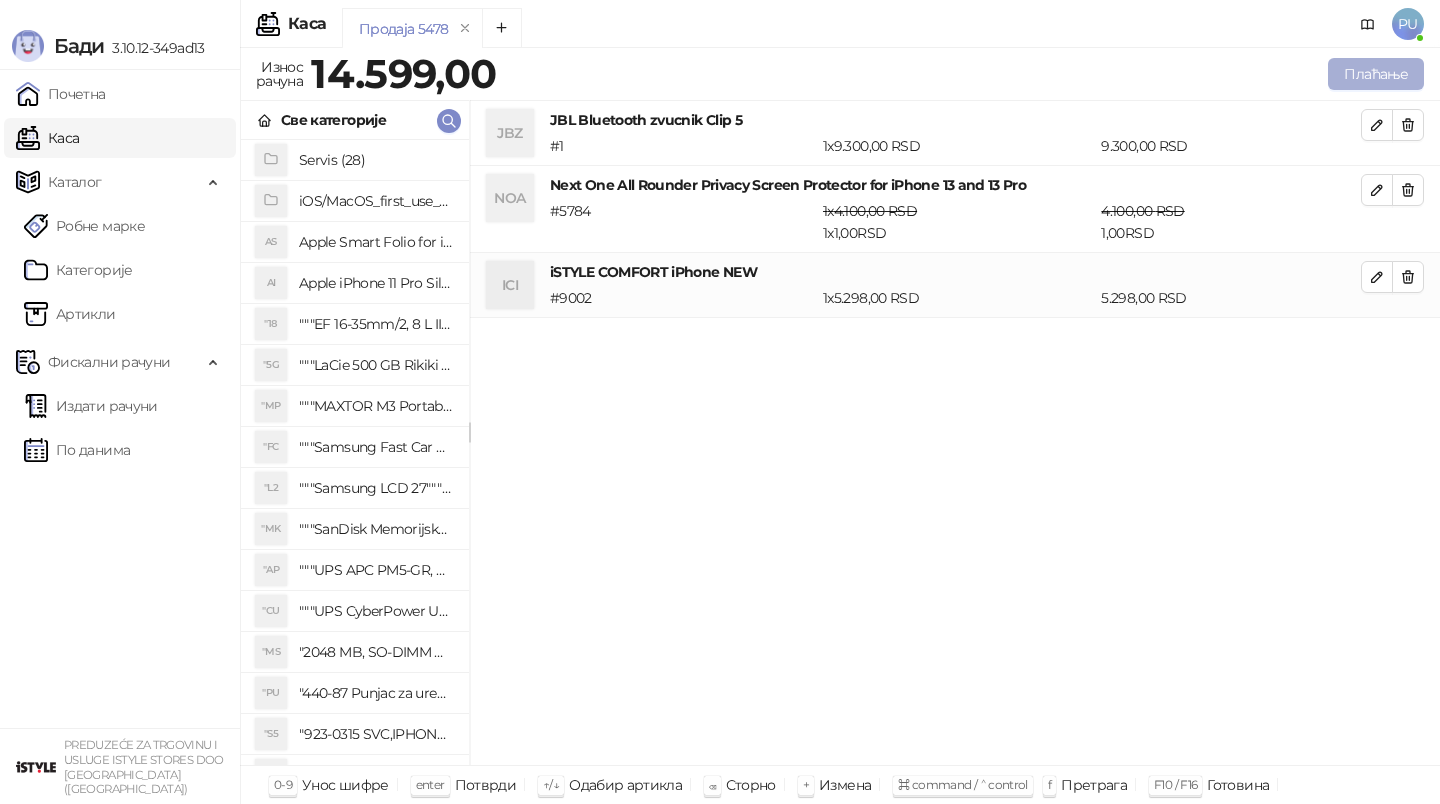 click on "Плаћање" at bounding box center [1376, 74] 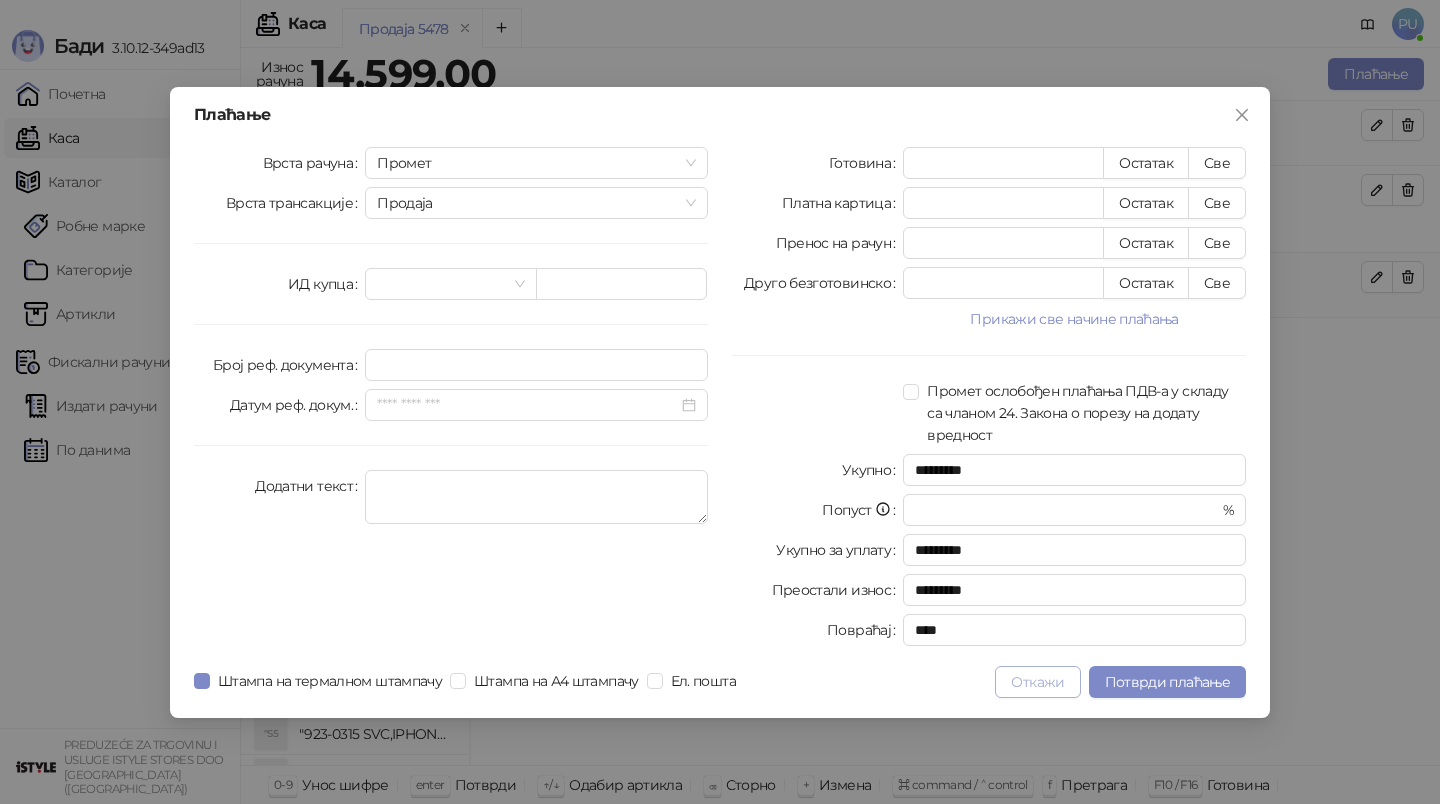 click on "Откажи" at bounding box center [1037, 682] 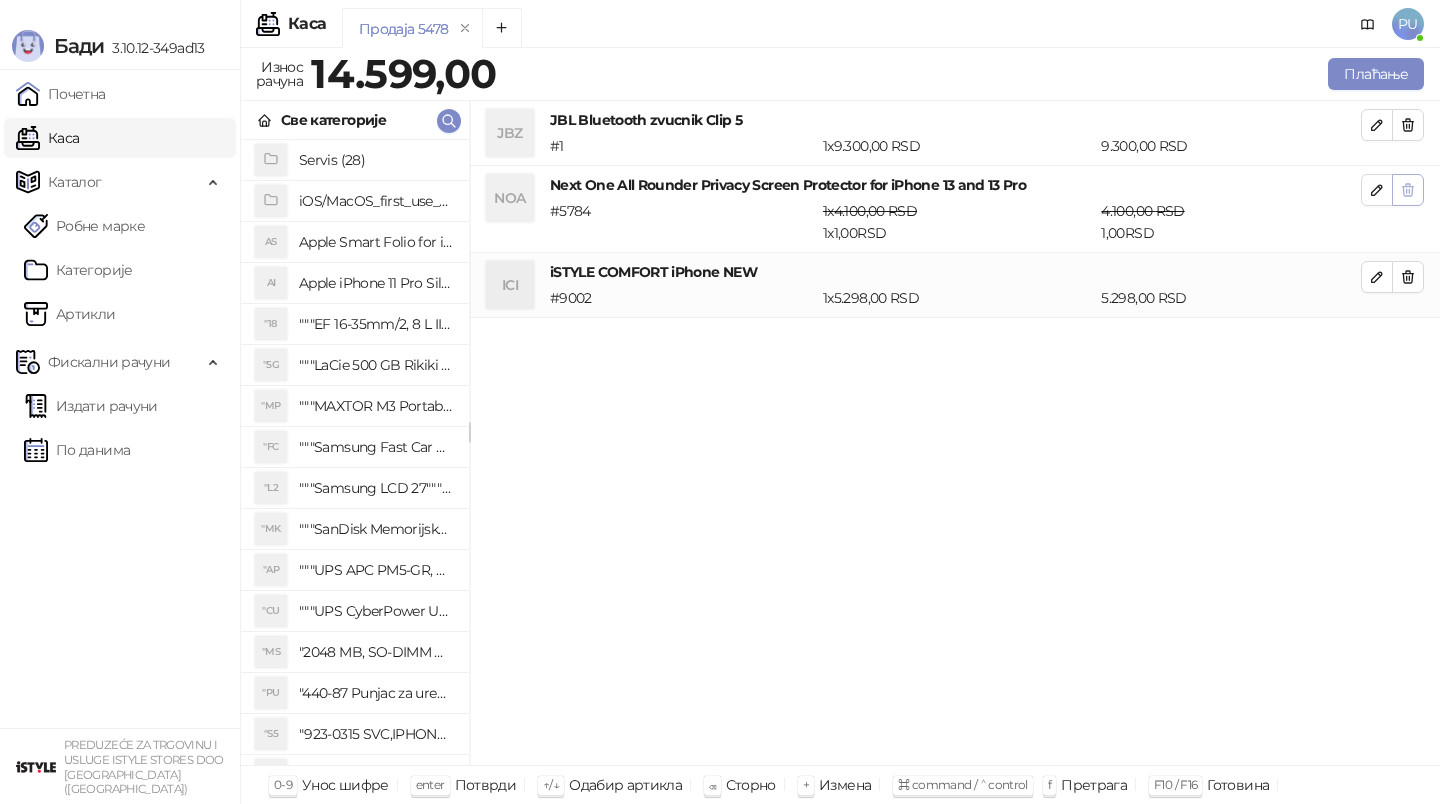 click 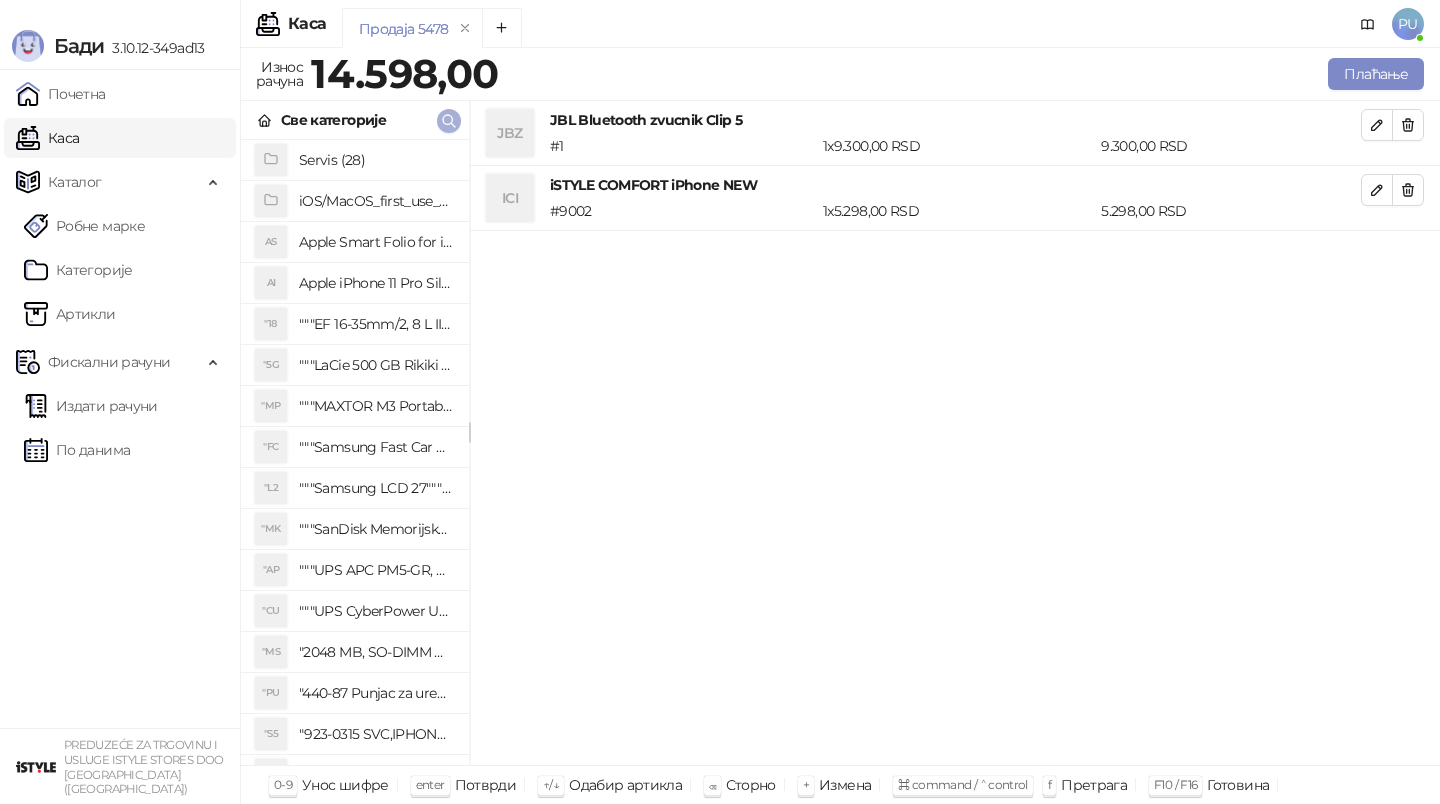 click 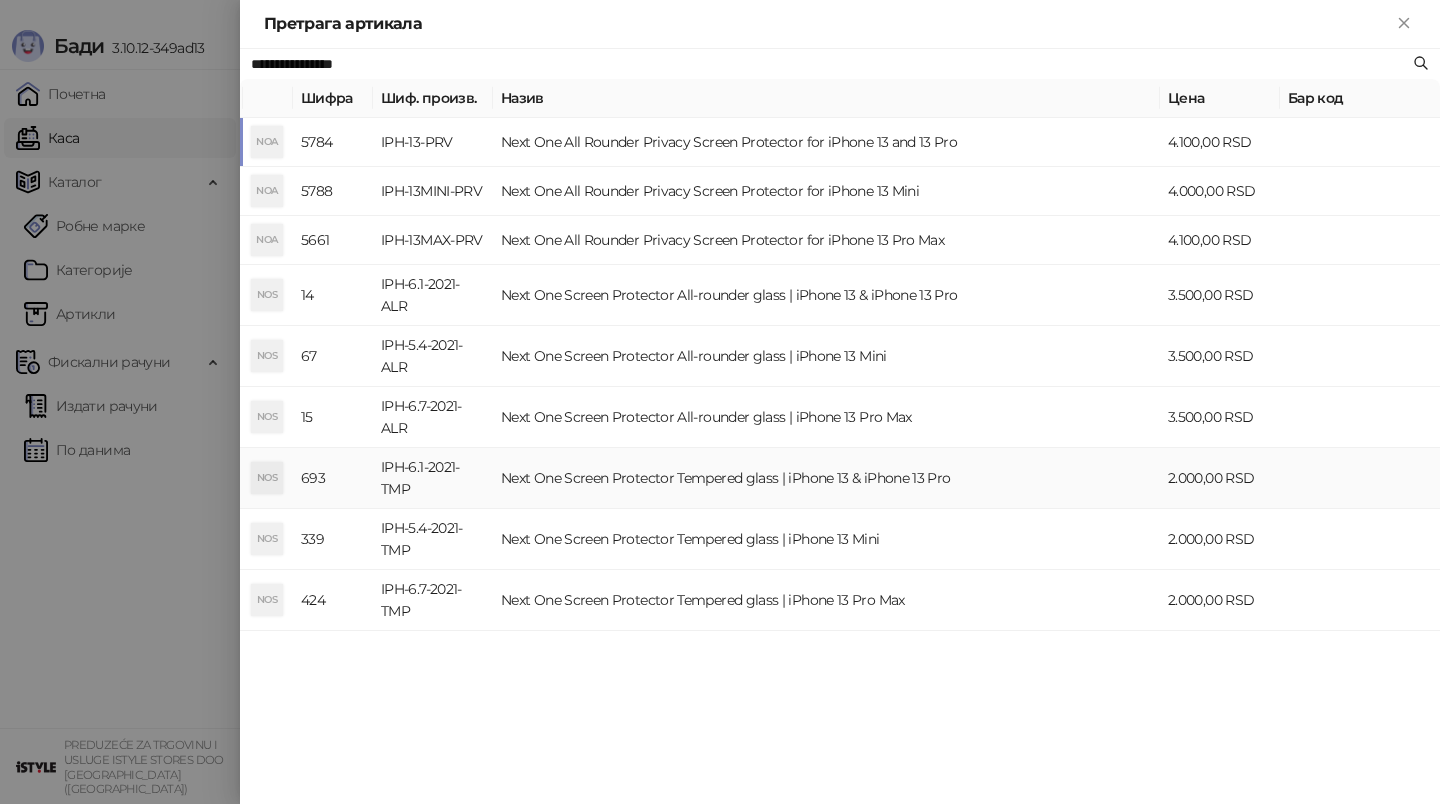 click on "Next One Screen Protector Tempered glass | iPhone 13 & iPhone 13 Pro" at bounding box center (826, 478) 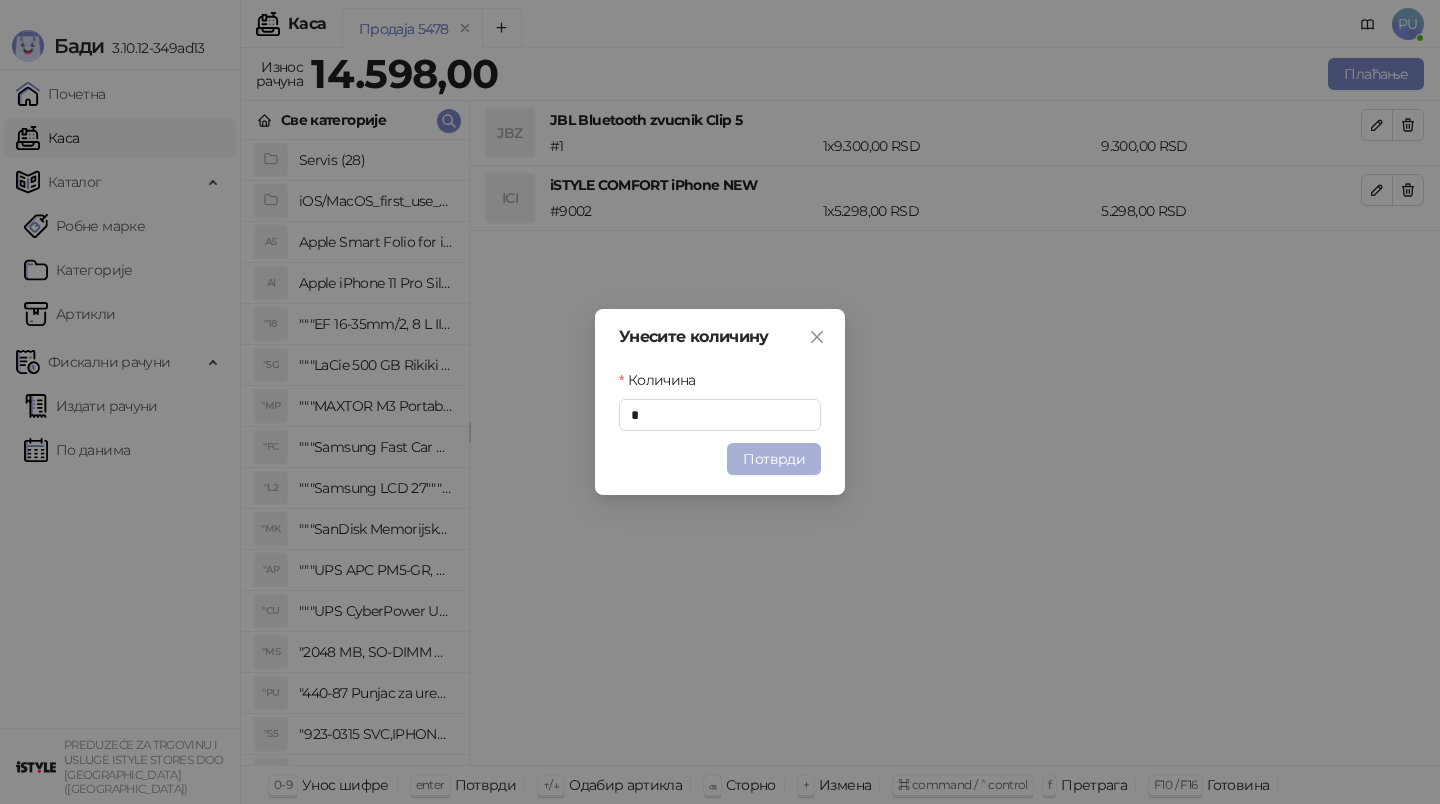 click on "Потврди" at bounding box center (774, 459) 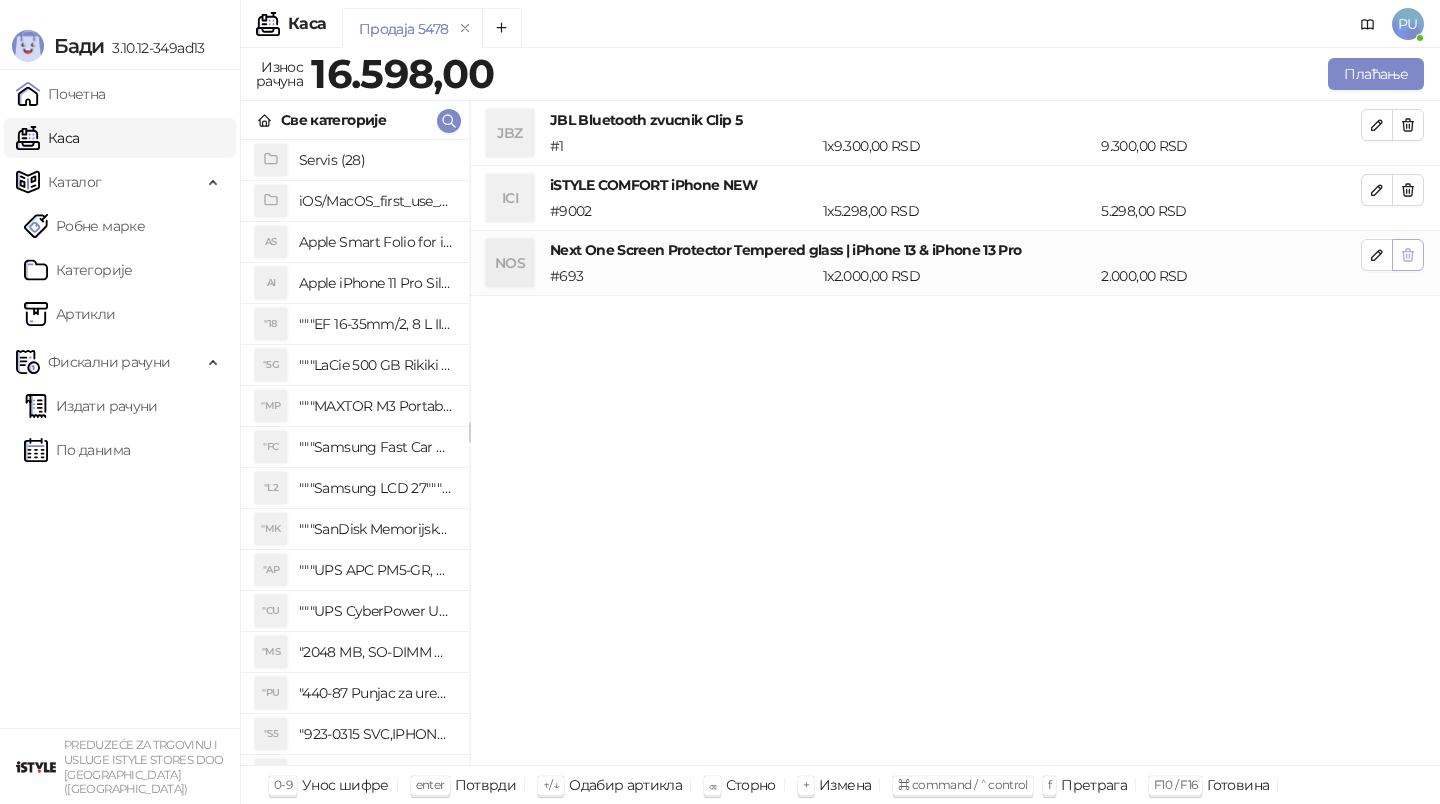 click at bounding box center [1408, 255] 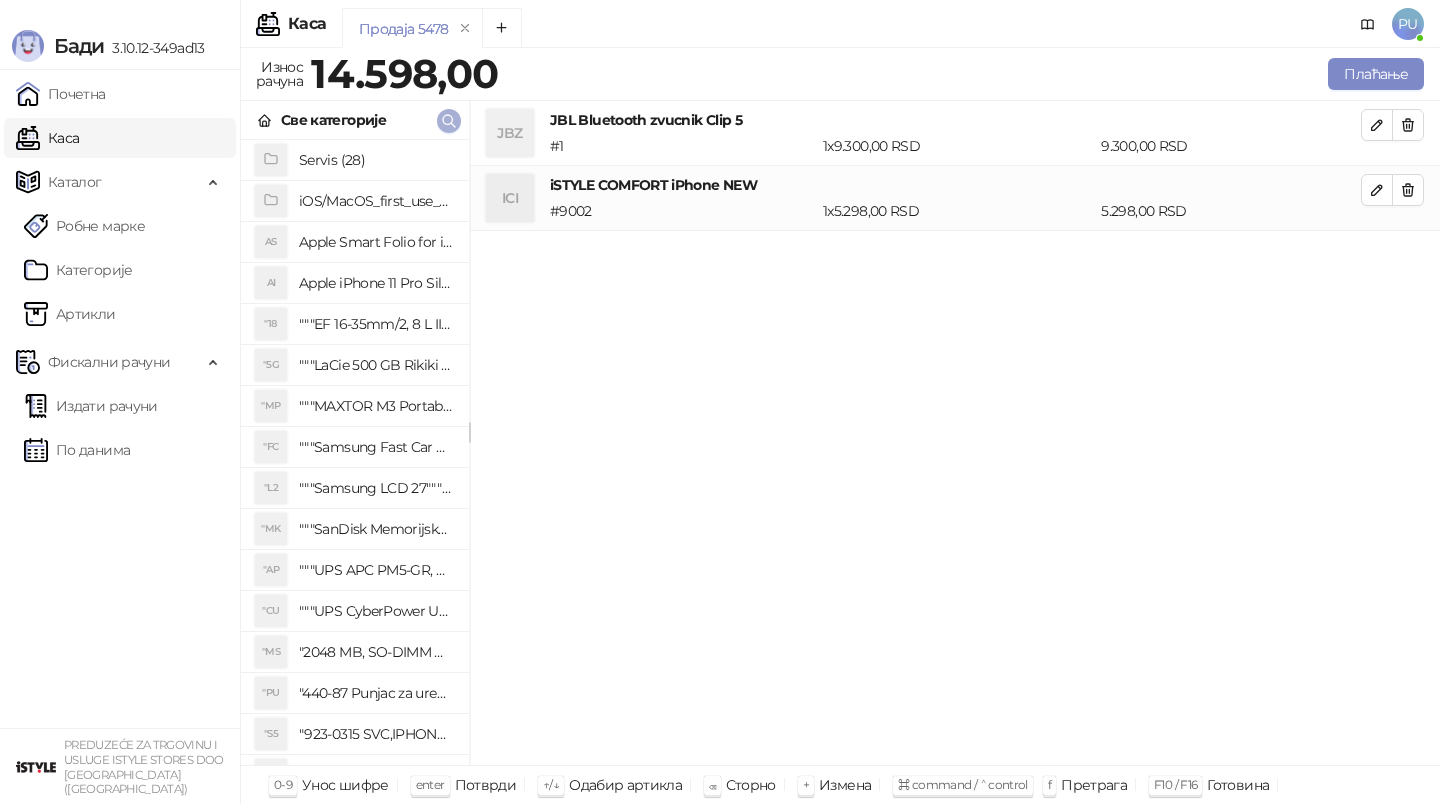 click 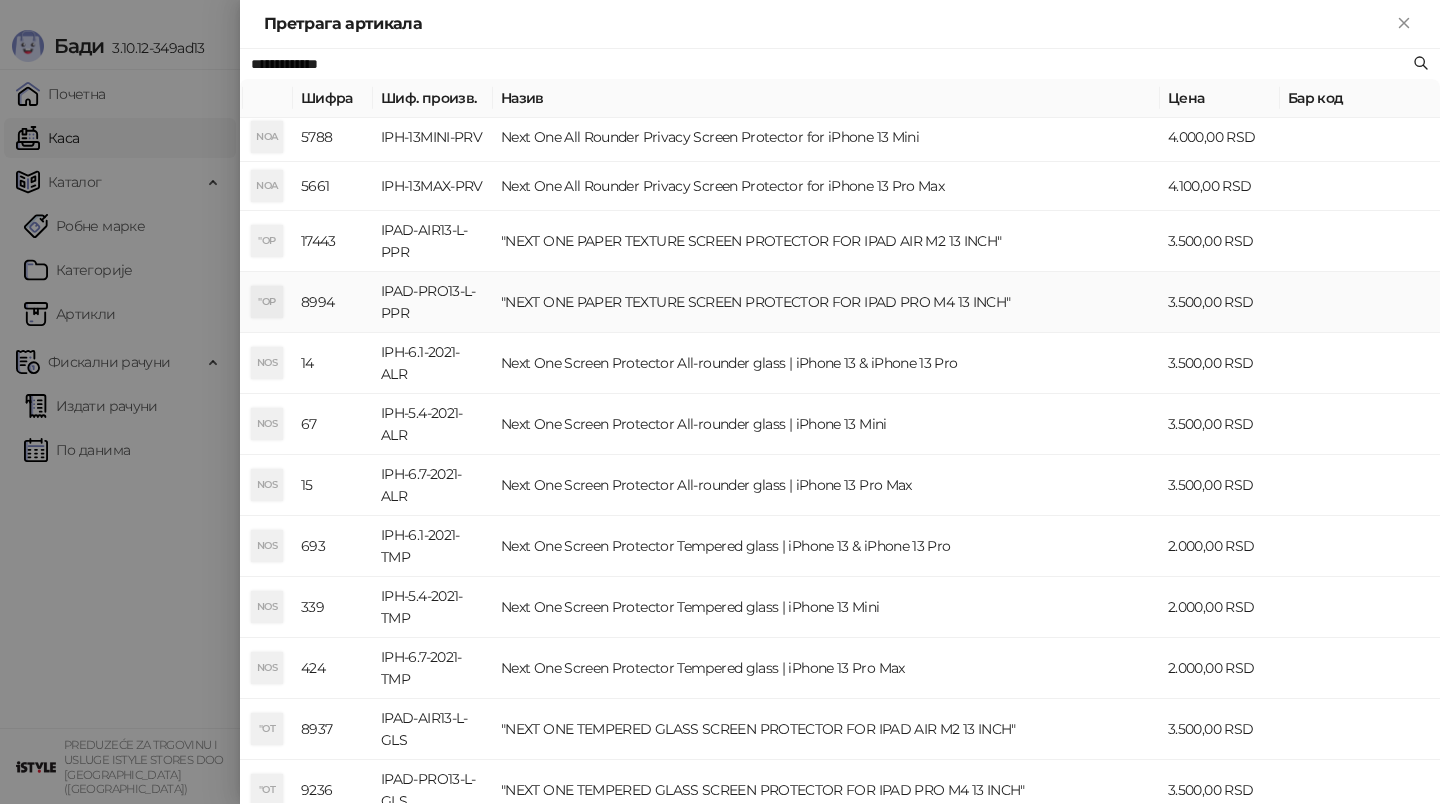 scroll, scrollTop: 104, scrollLeft: 0, axis: vertical 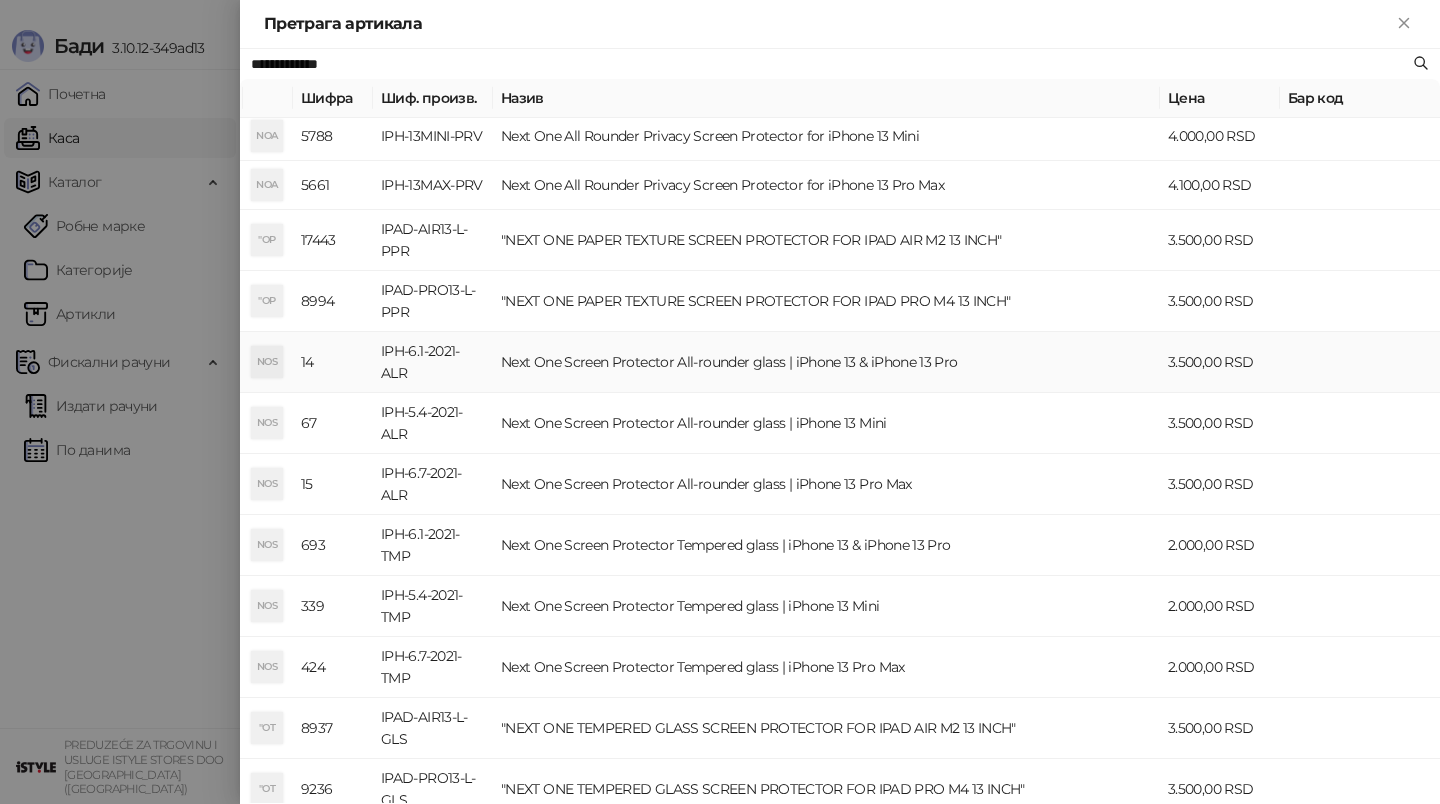 type on "**********" 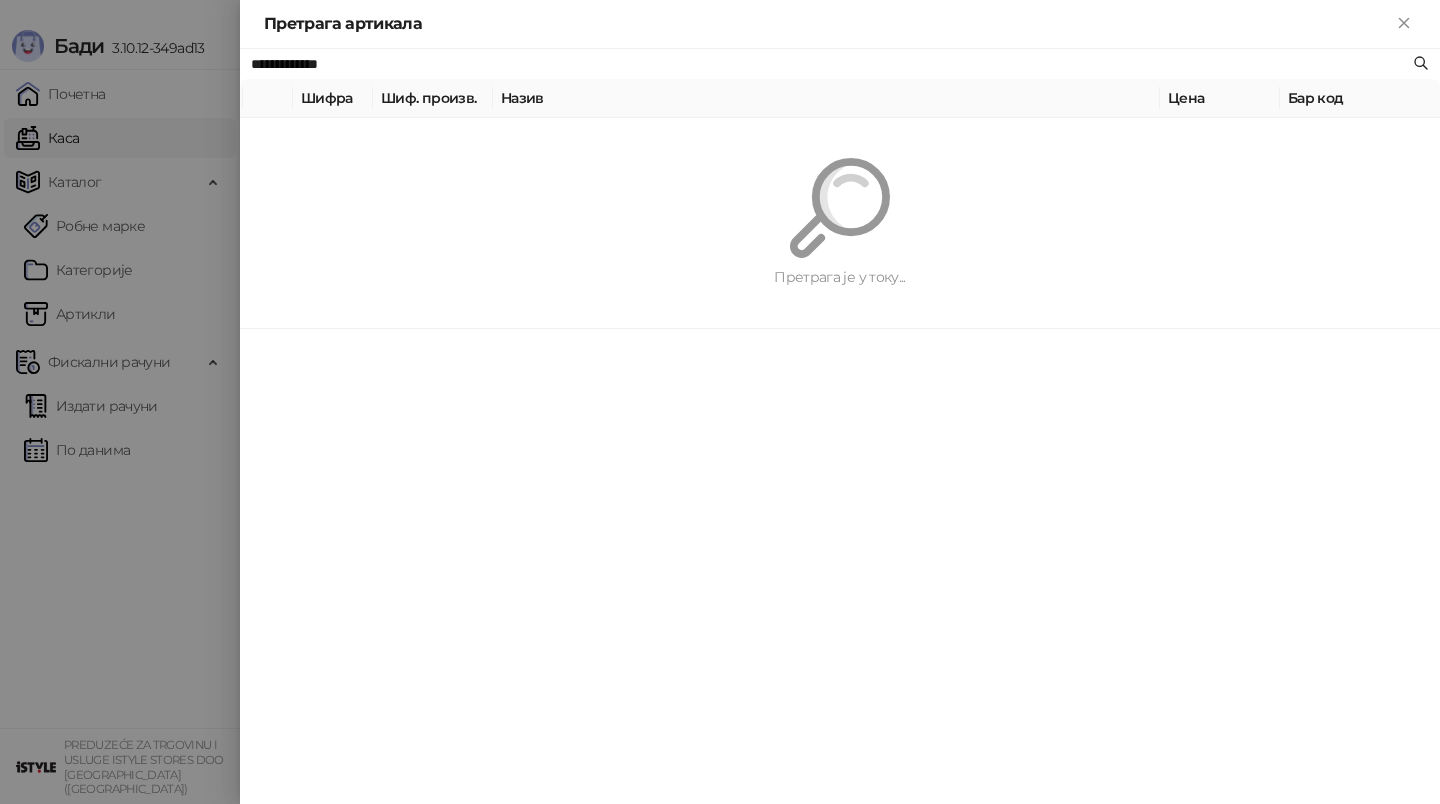 scroll, scrollTop: 0, scrollLeft: 0, axis: both 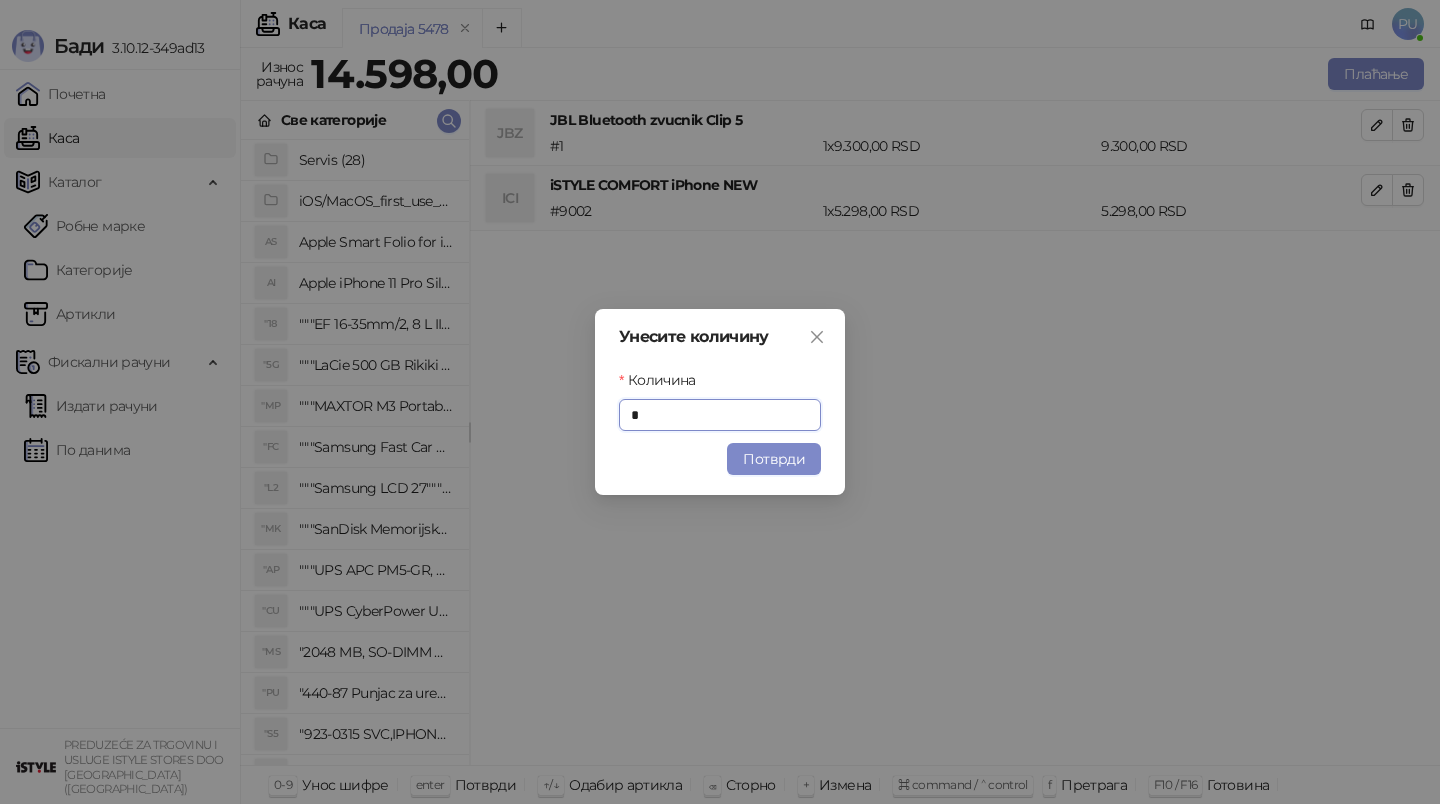 click on "Унесите количину Количина * Потврди" at bounding box center [720, 402] 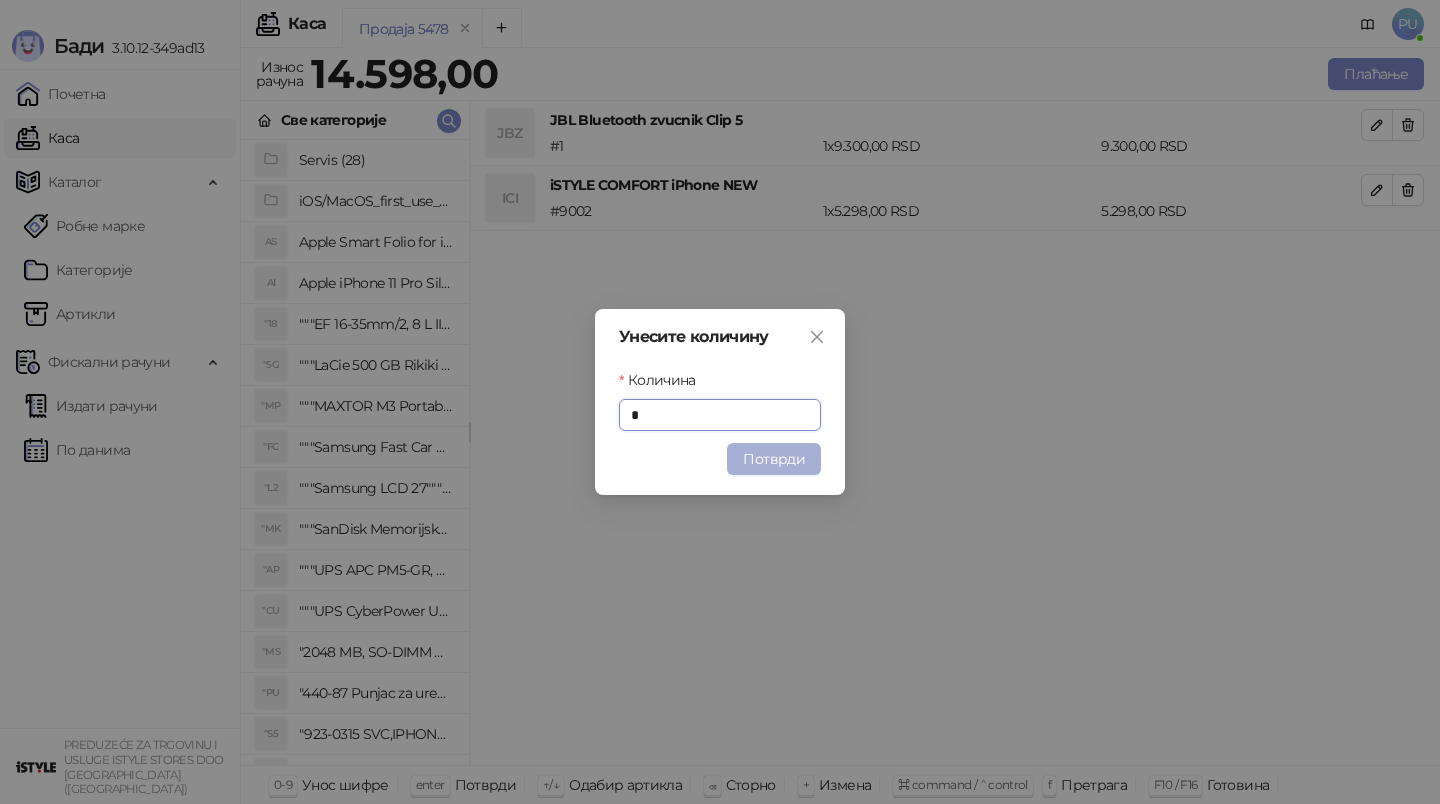 click on "Потврди" at bounding box center [774, 459] 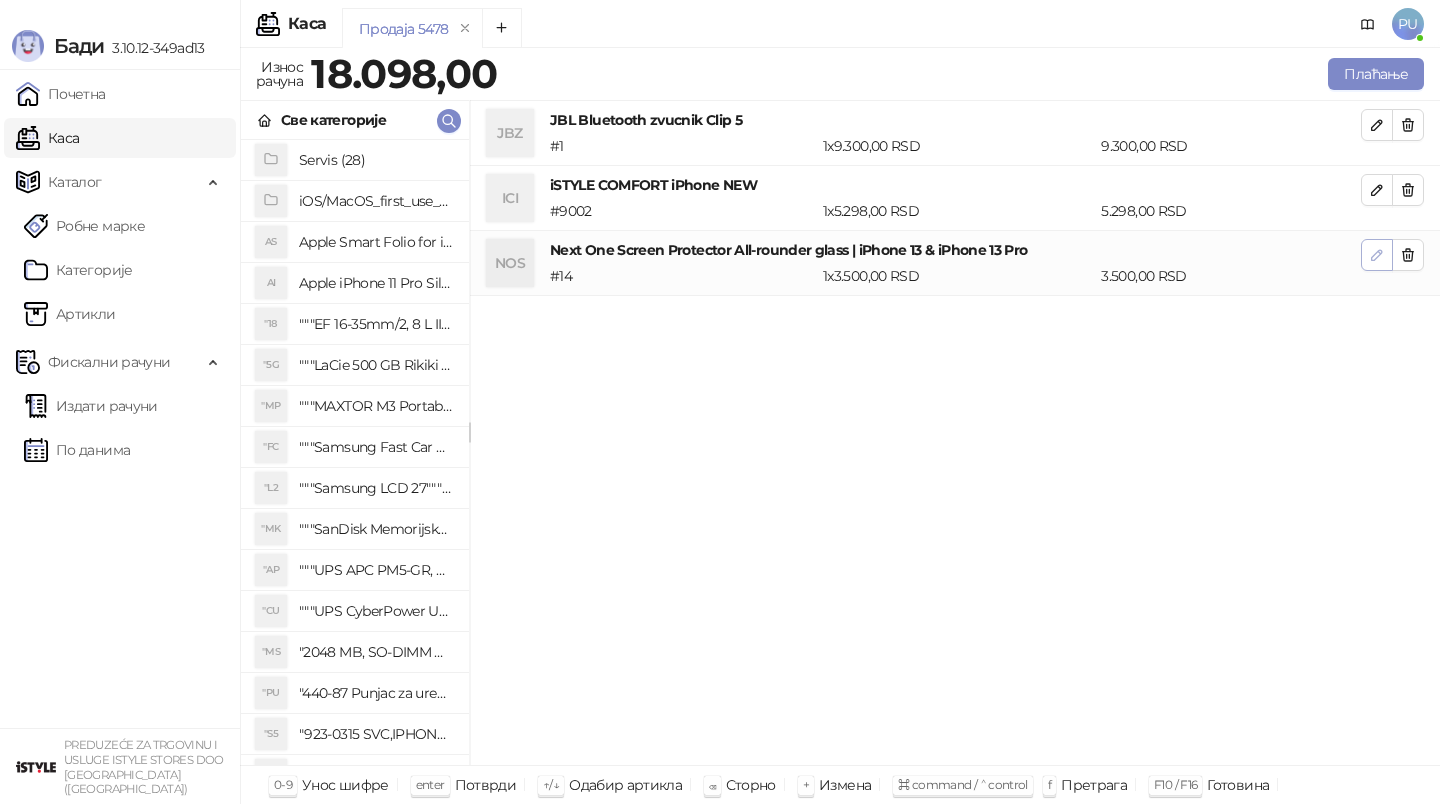 click at bounding box center (1377, 255) 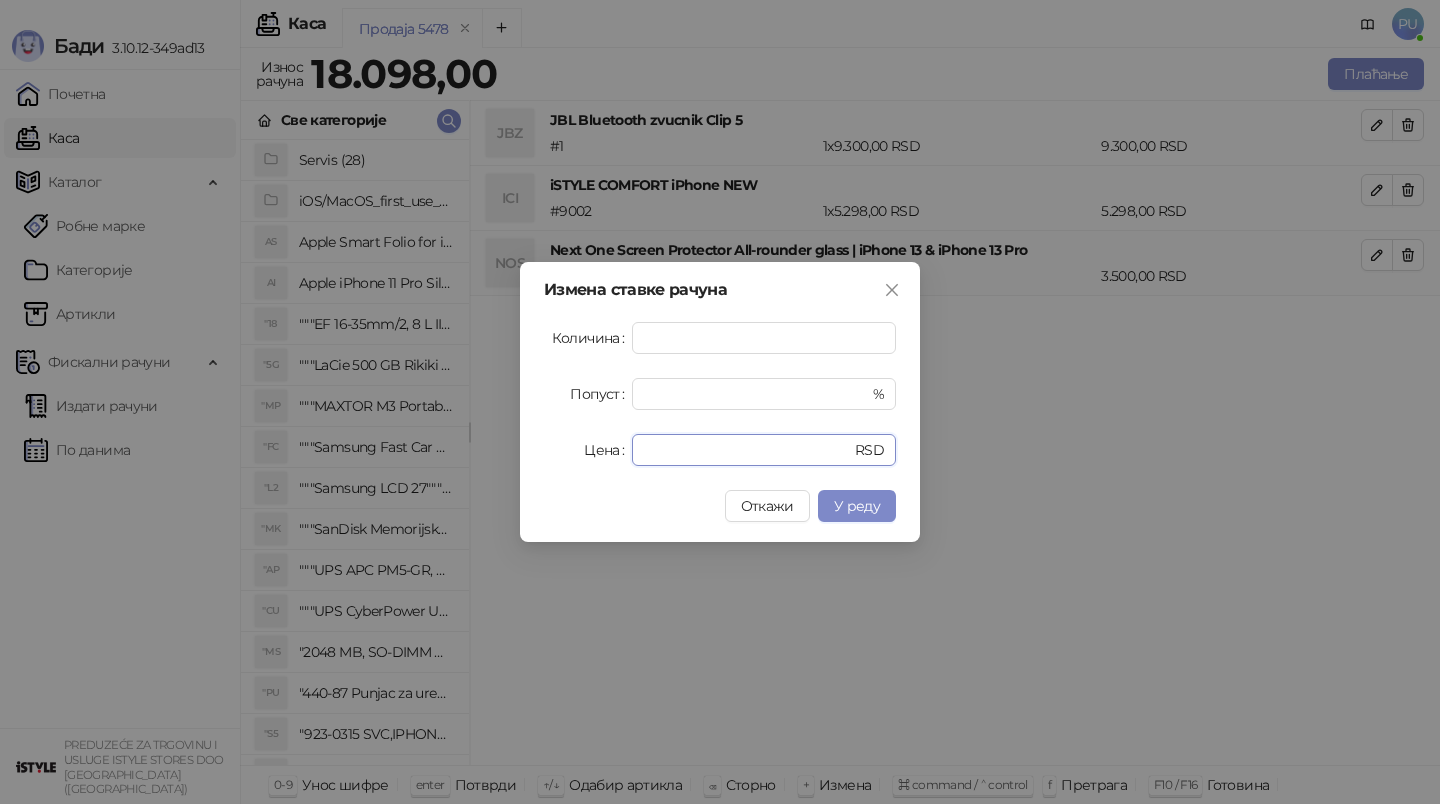 drag, startPoint x: 680, startPoint y: 445, endPoint x: 537, endPoint y: 445, distance: 143 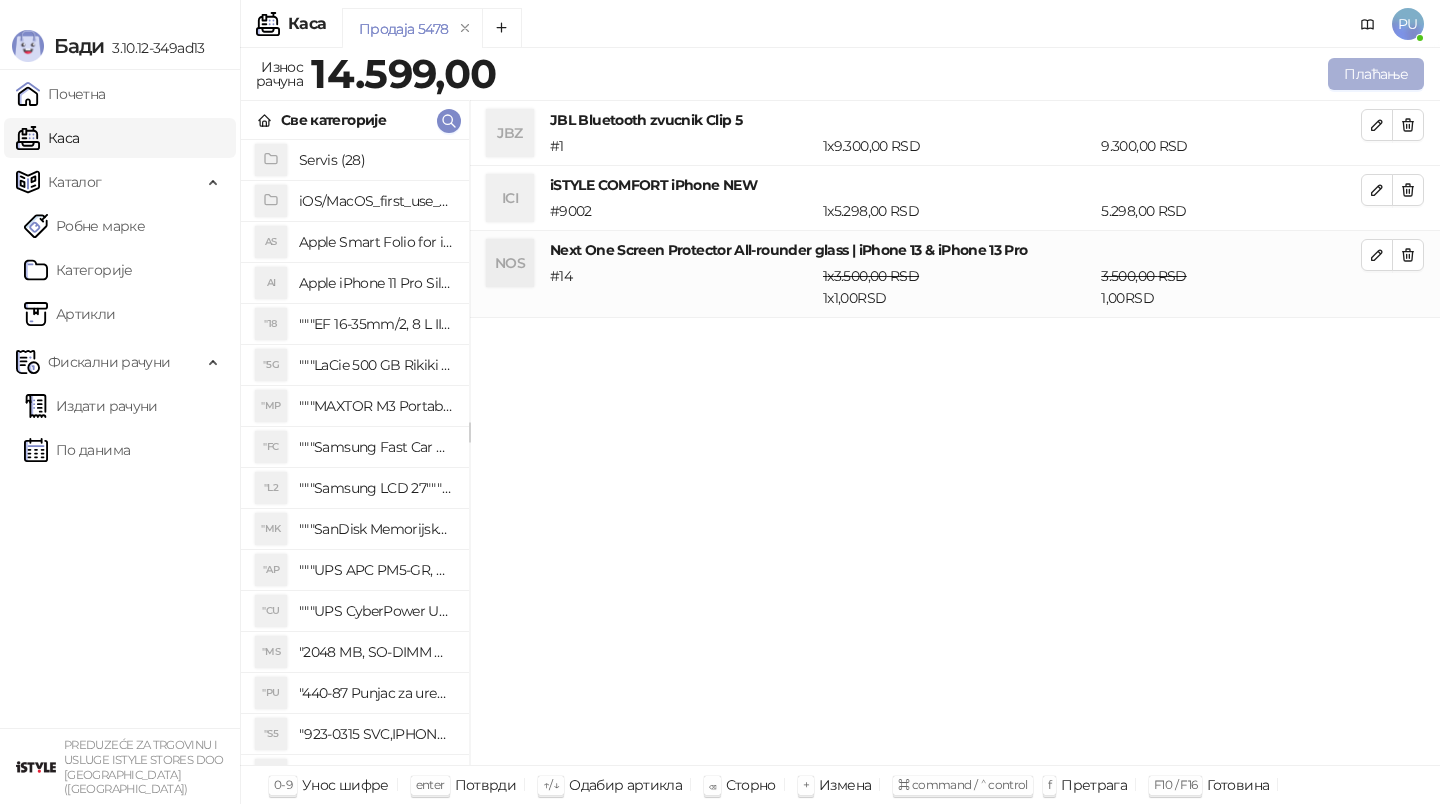 click on "Плаћање" at bounding box center [1376, 74] 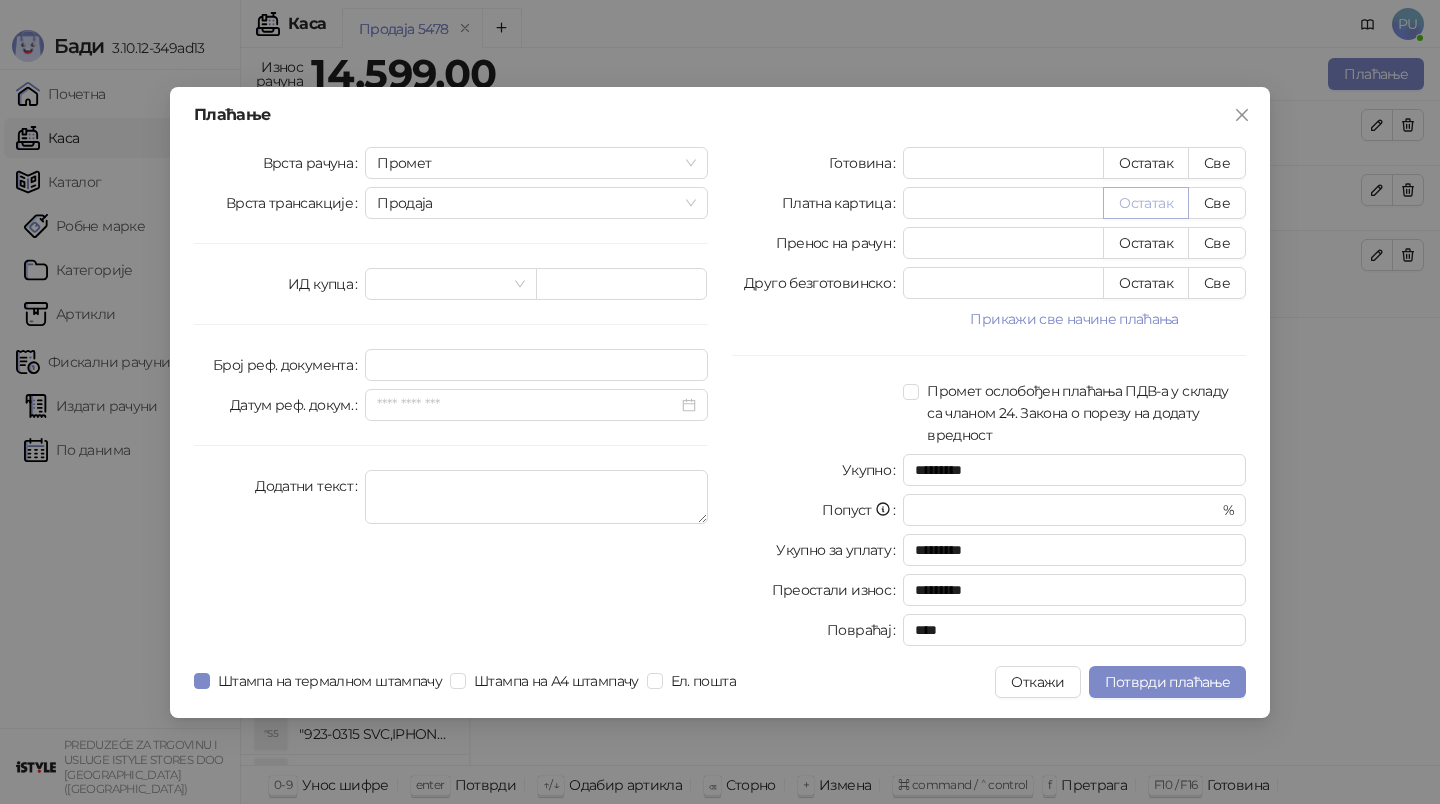 click on "Остатак" at bounding box center [1146, 203] 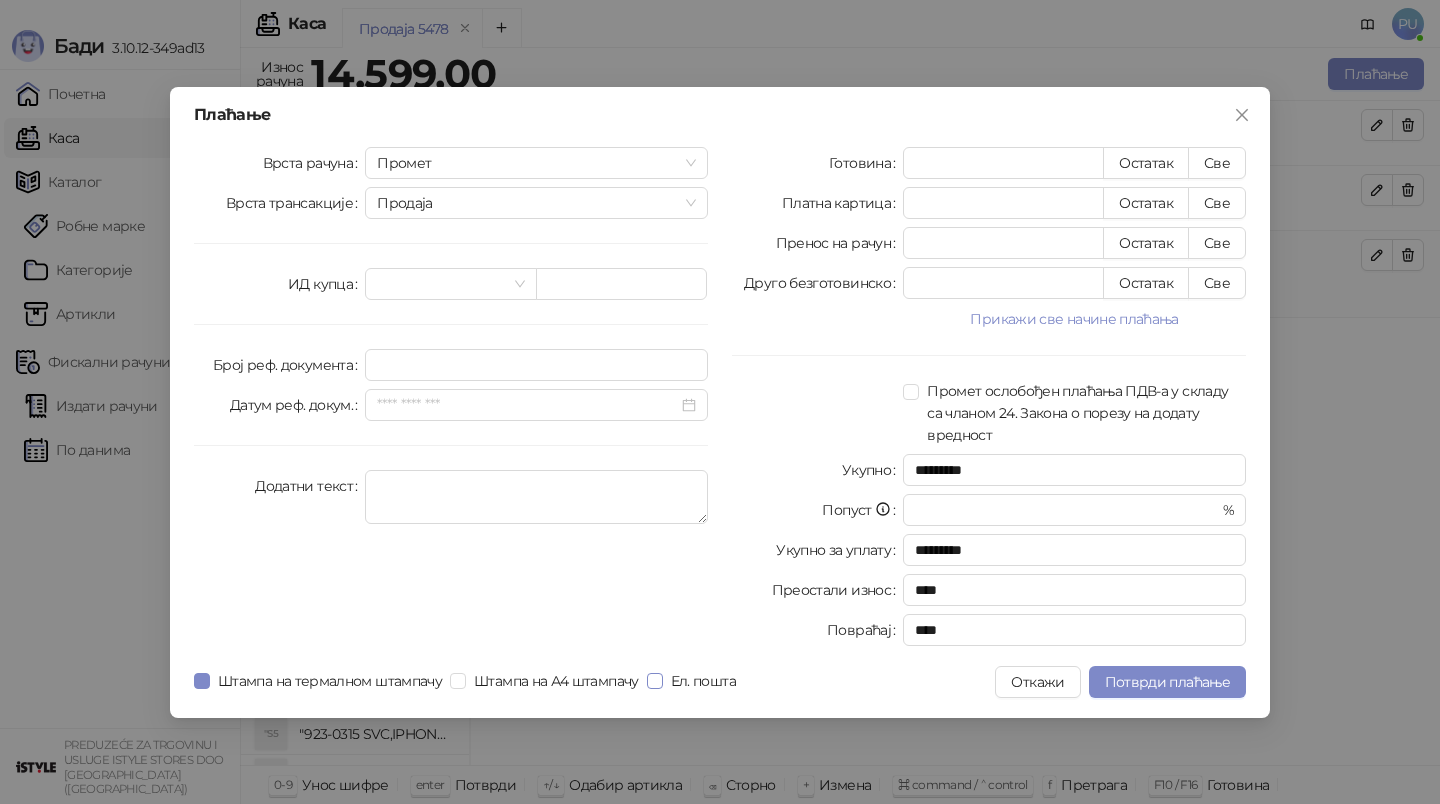 click on "Ел. пошта" at bounding box center (703, 681) 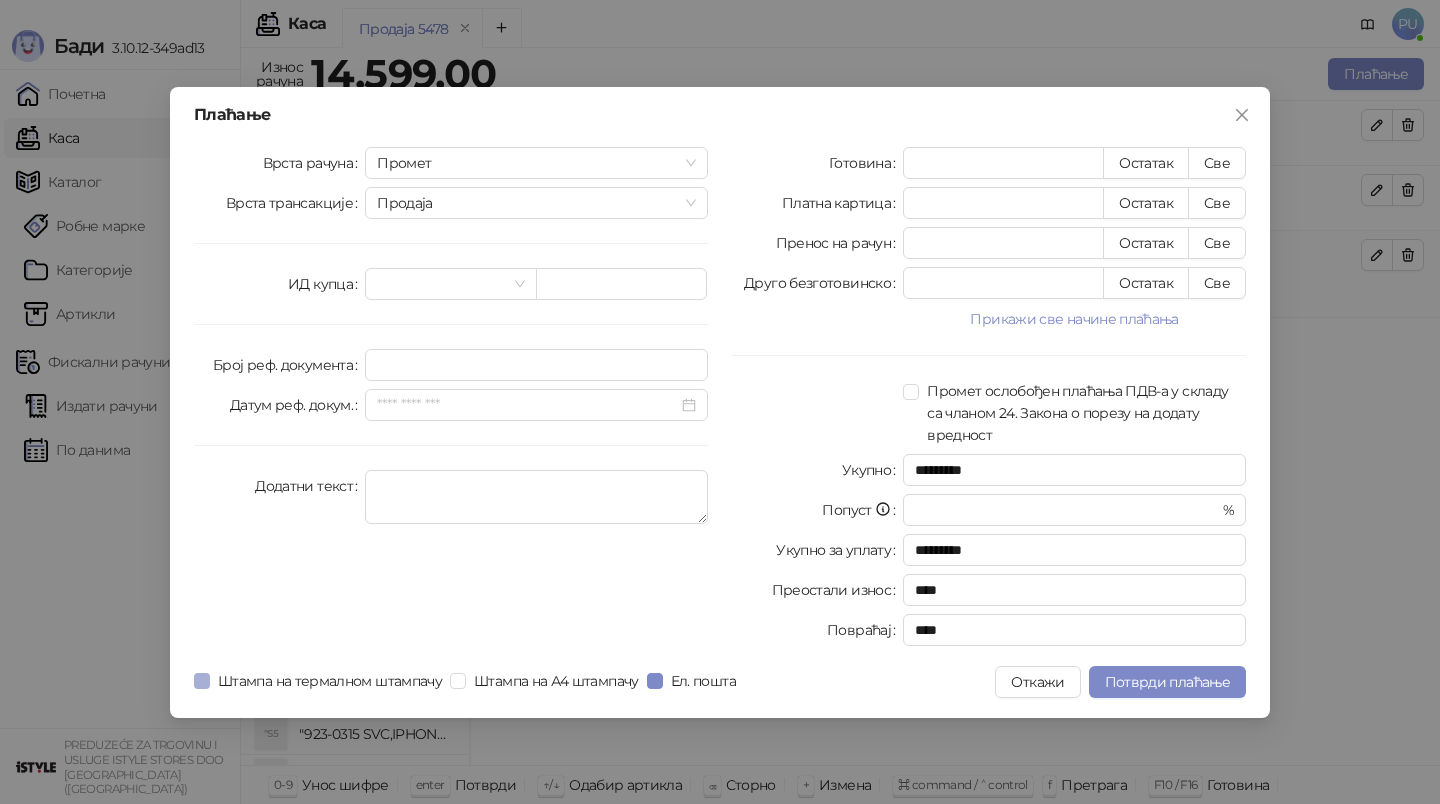 click on "Штампа на термалном штампачу" at bounding box center (330, 681) 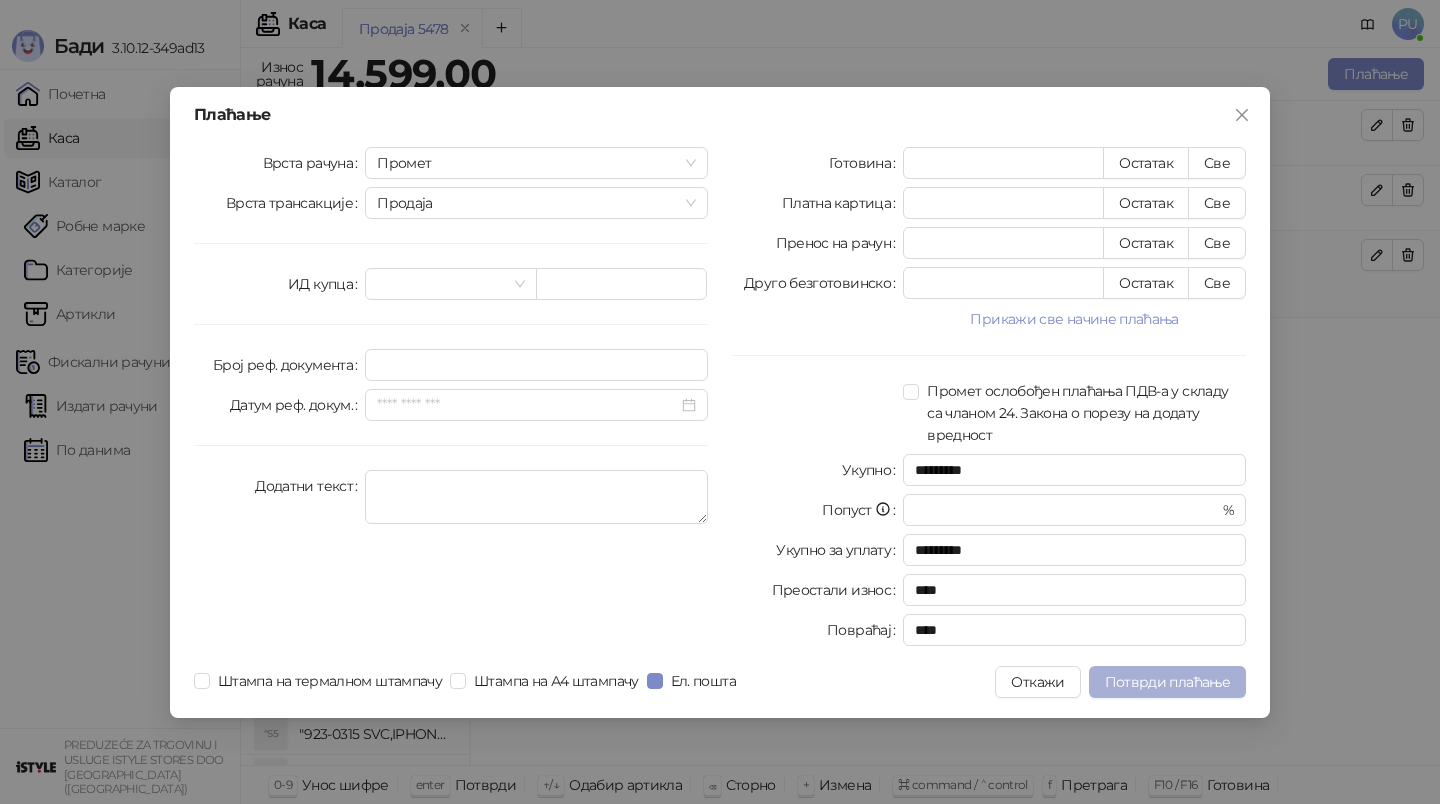 click on "Потврди плаћање" at bounding box center [1167, 682] 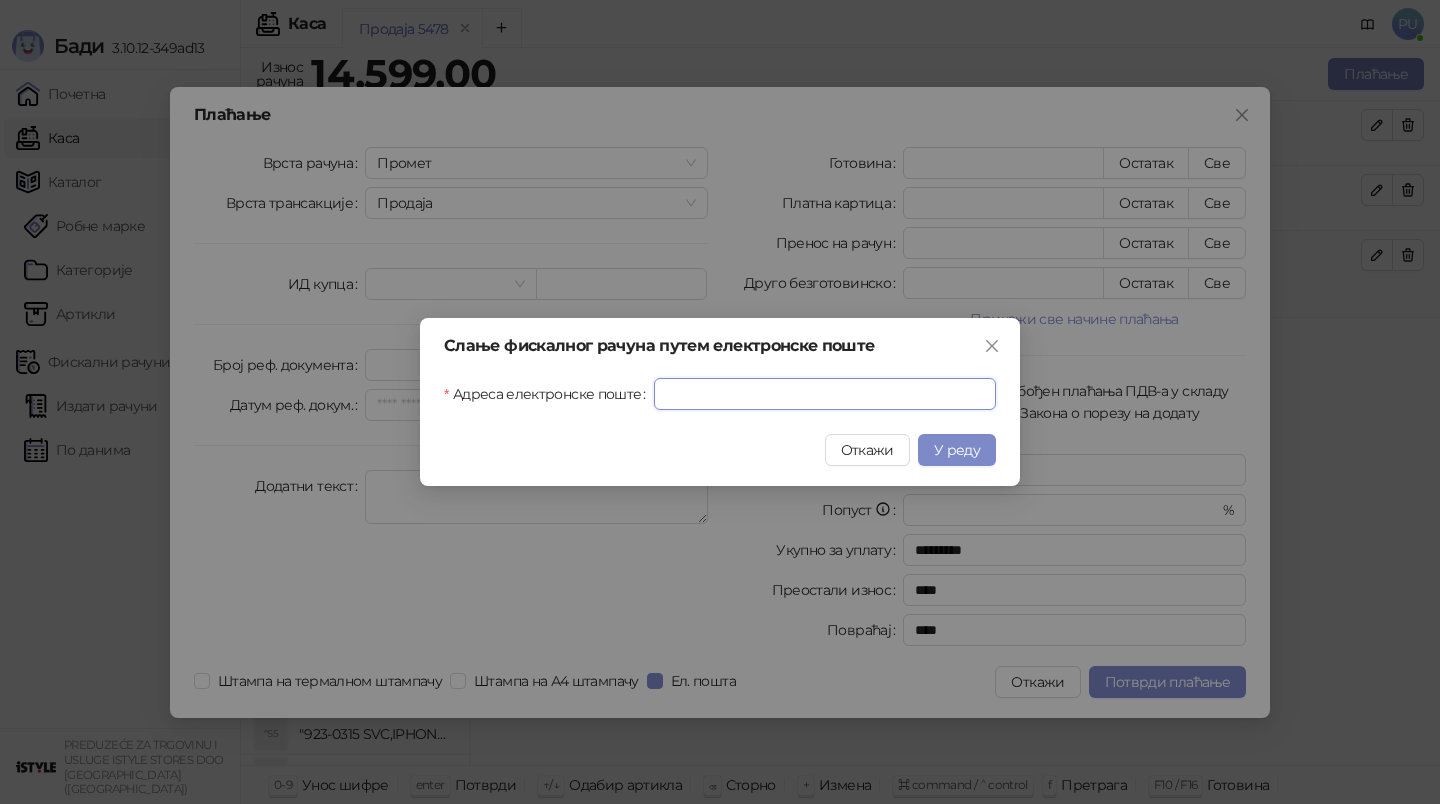 click on "Адреса електронске поште" at bounding box center (825, 394) 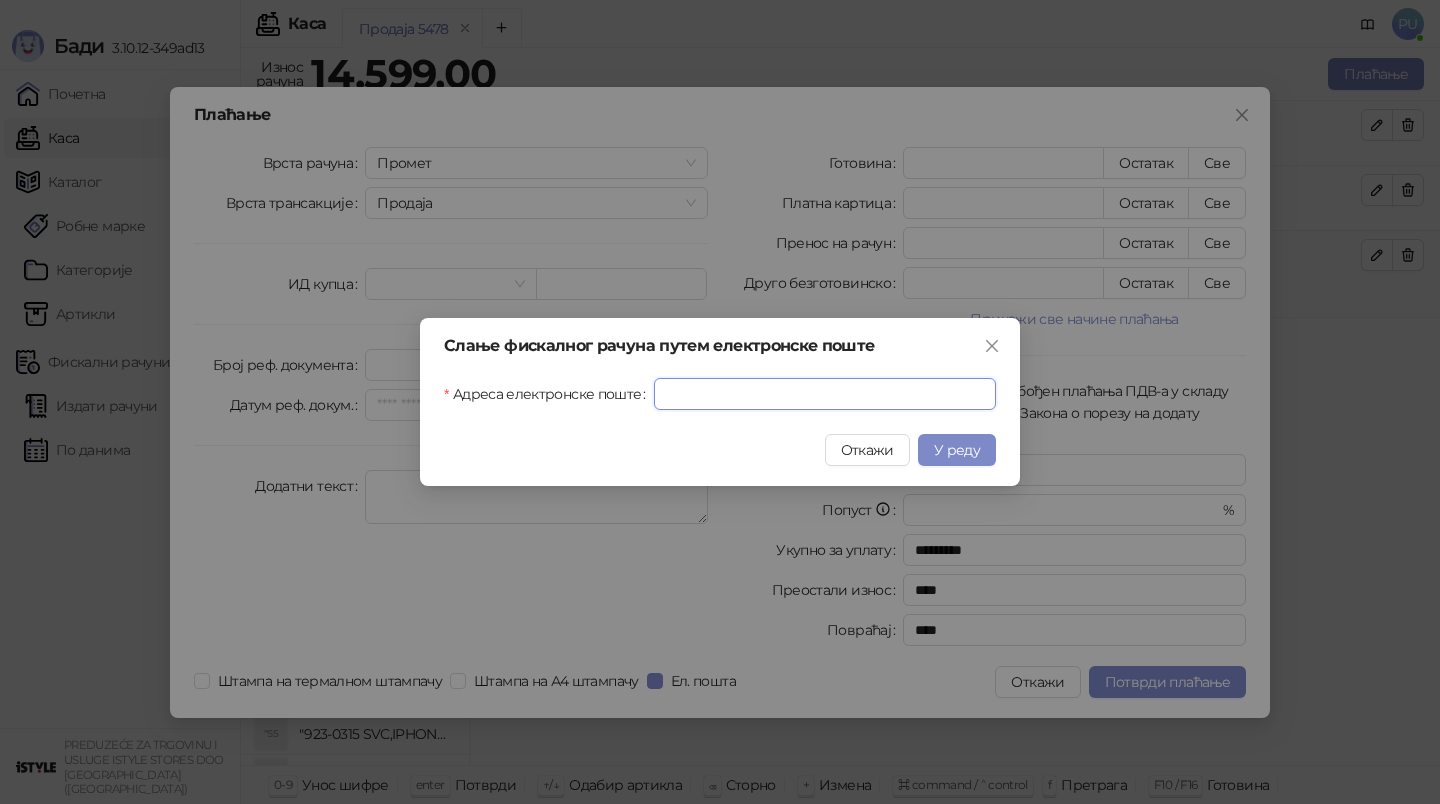 paste on "**********" 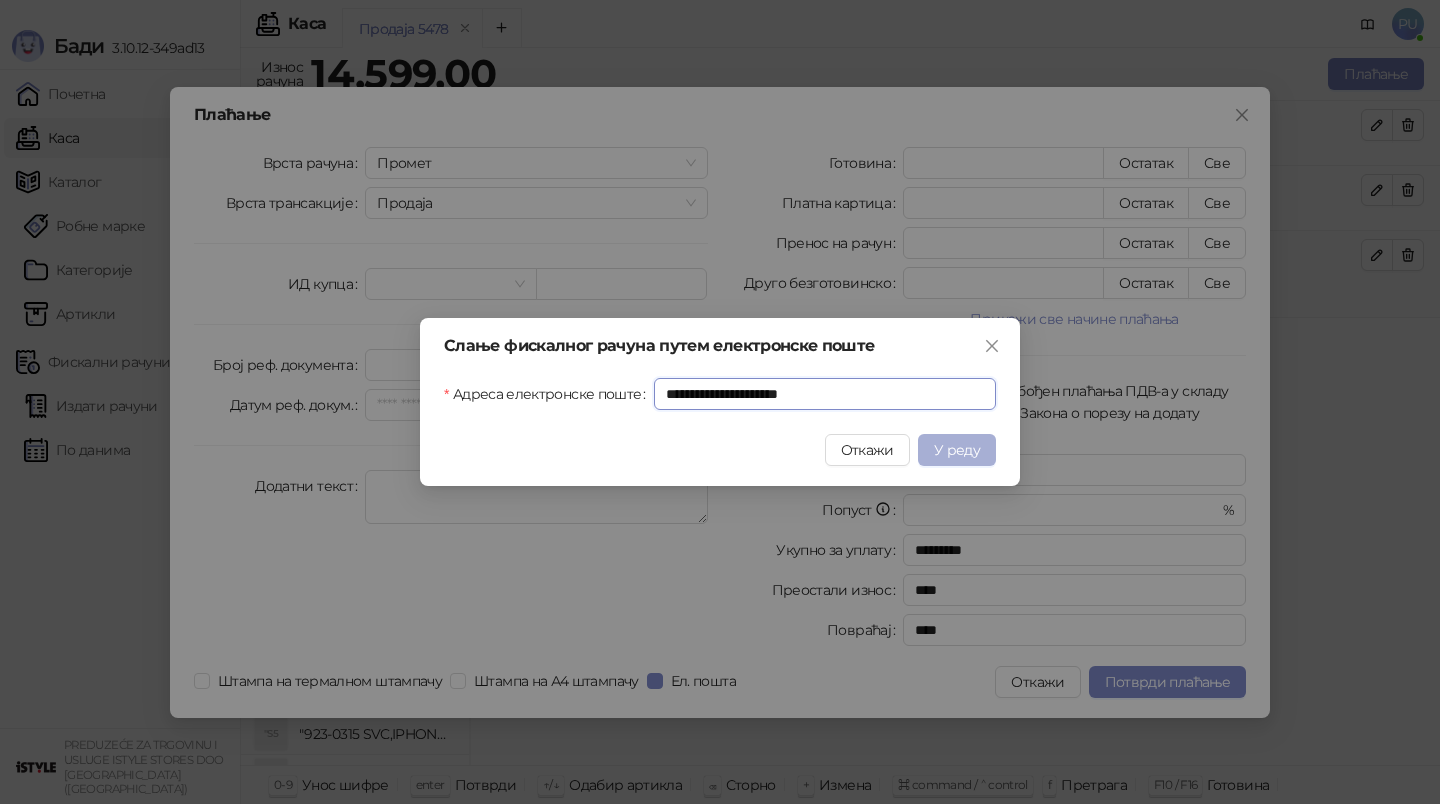 type on "**********" 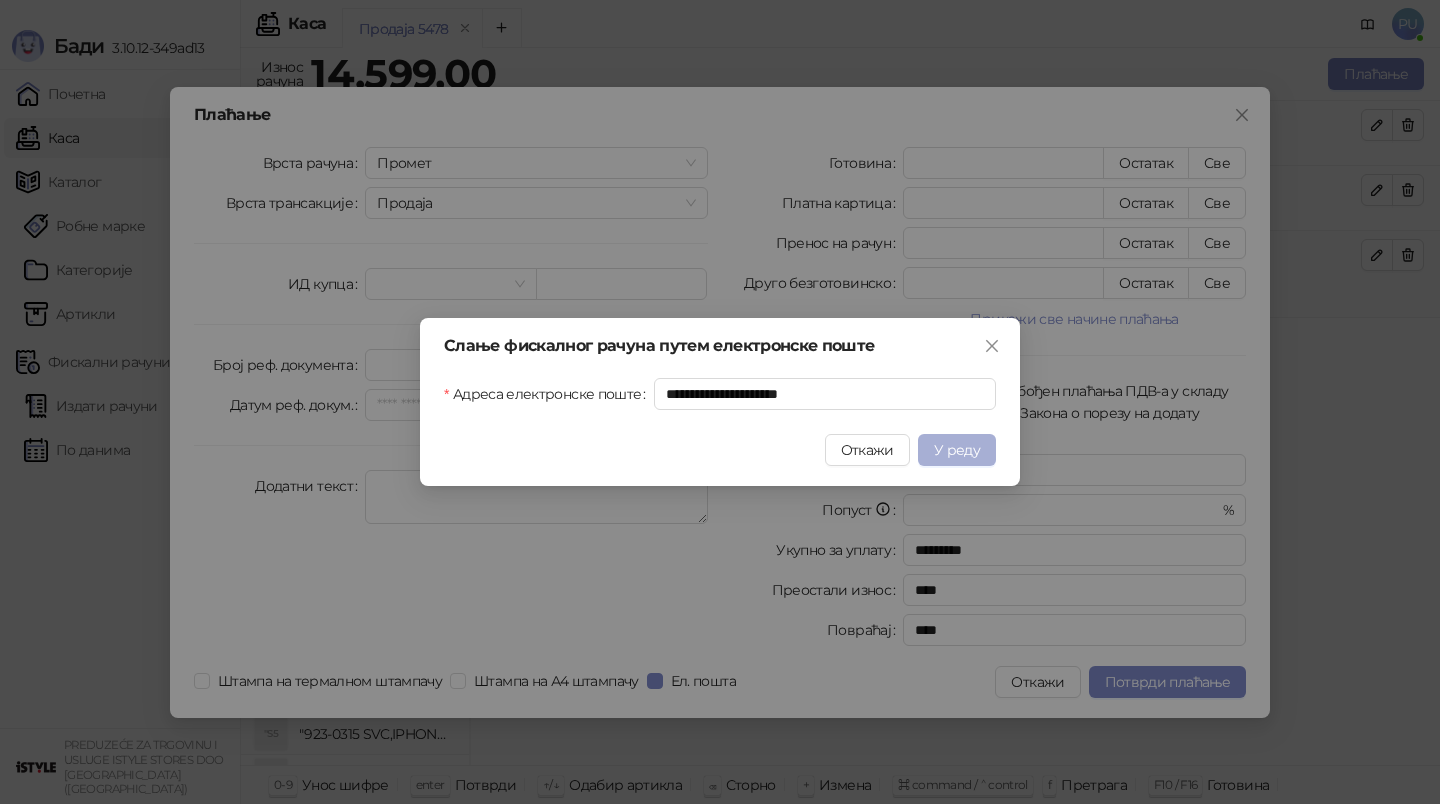 click on "У реду" at bounding box center (957, 450) 